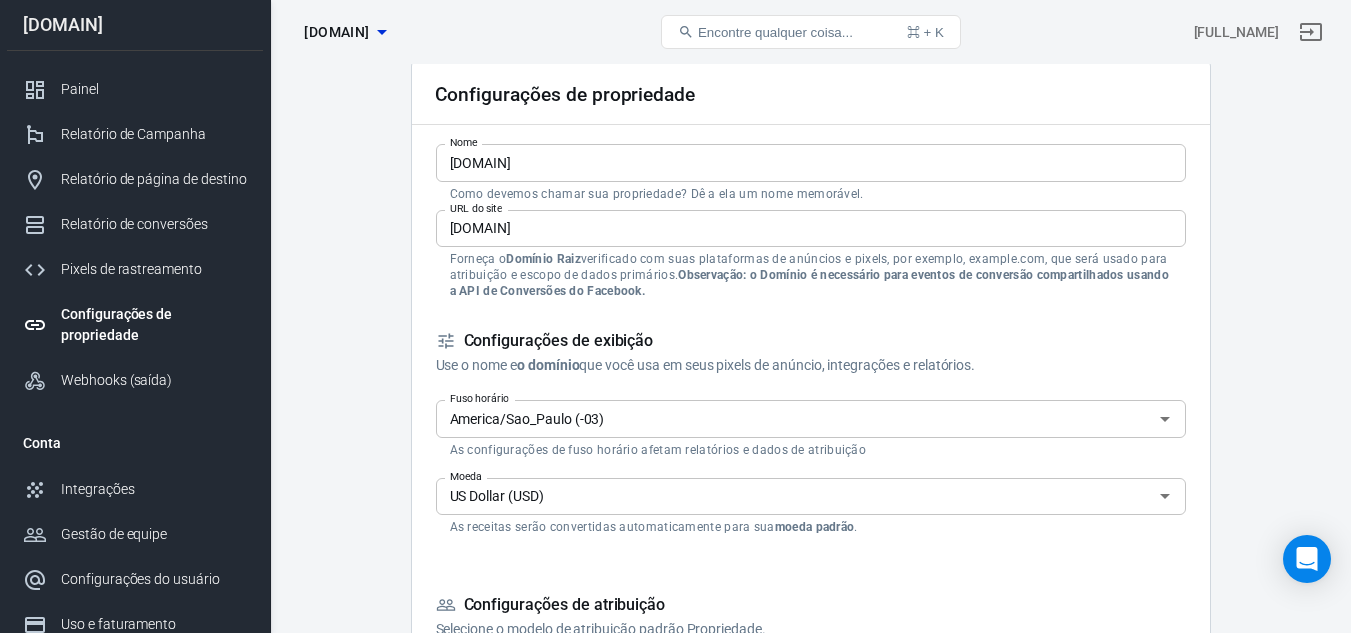 scroll, scrollTop: 0, scrollLeft: 0, axis: both 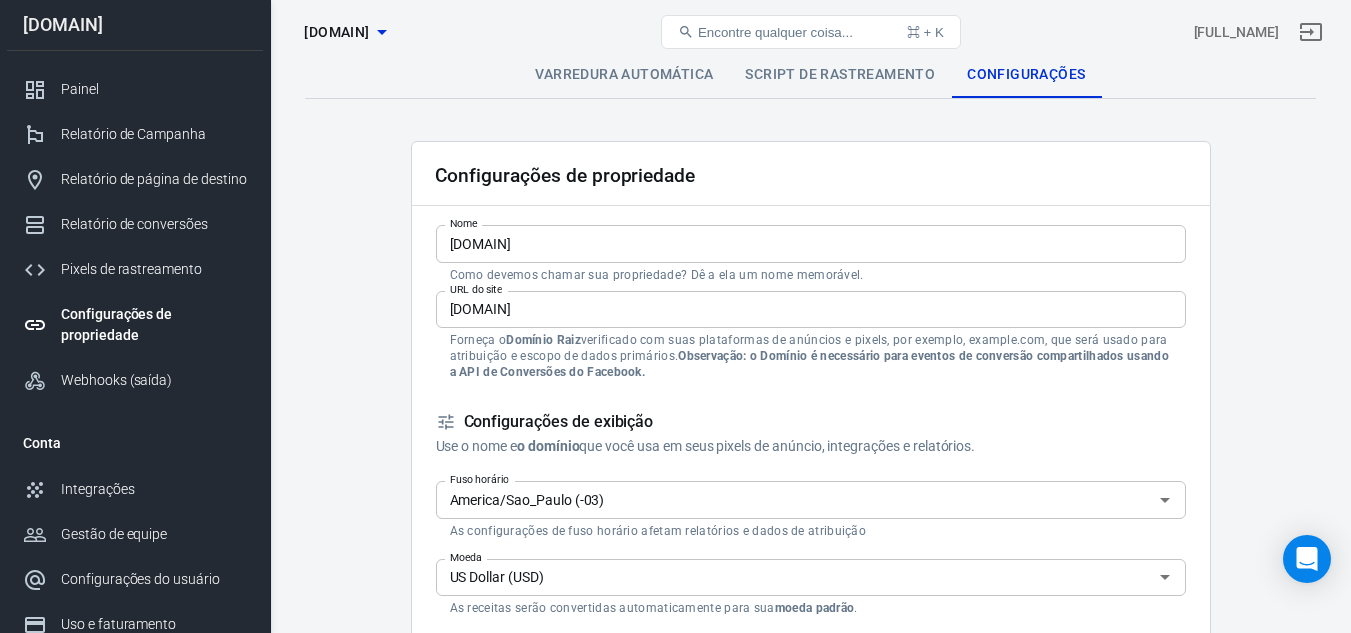 click on "Script de rastreamento" at bounding box center (840, 74) 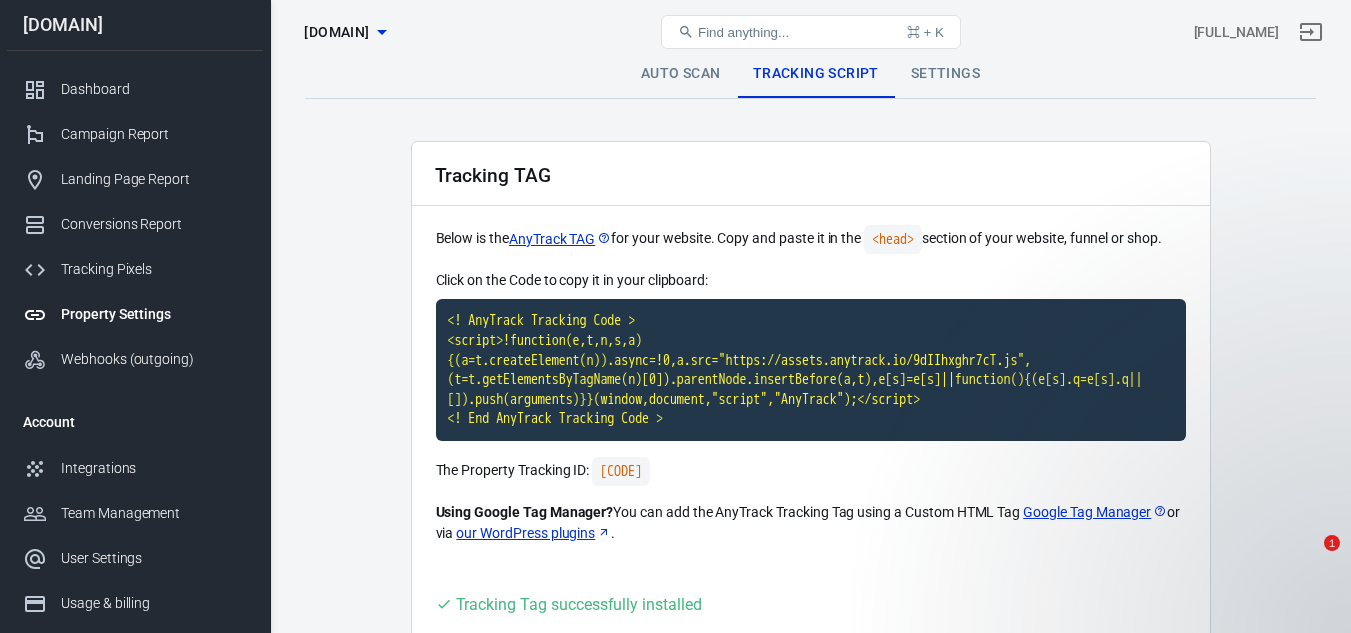 scroll, scrollTop: 185, scrollLeft: 0, axis: vertical 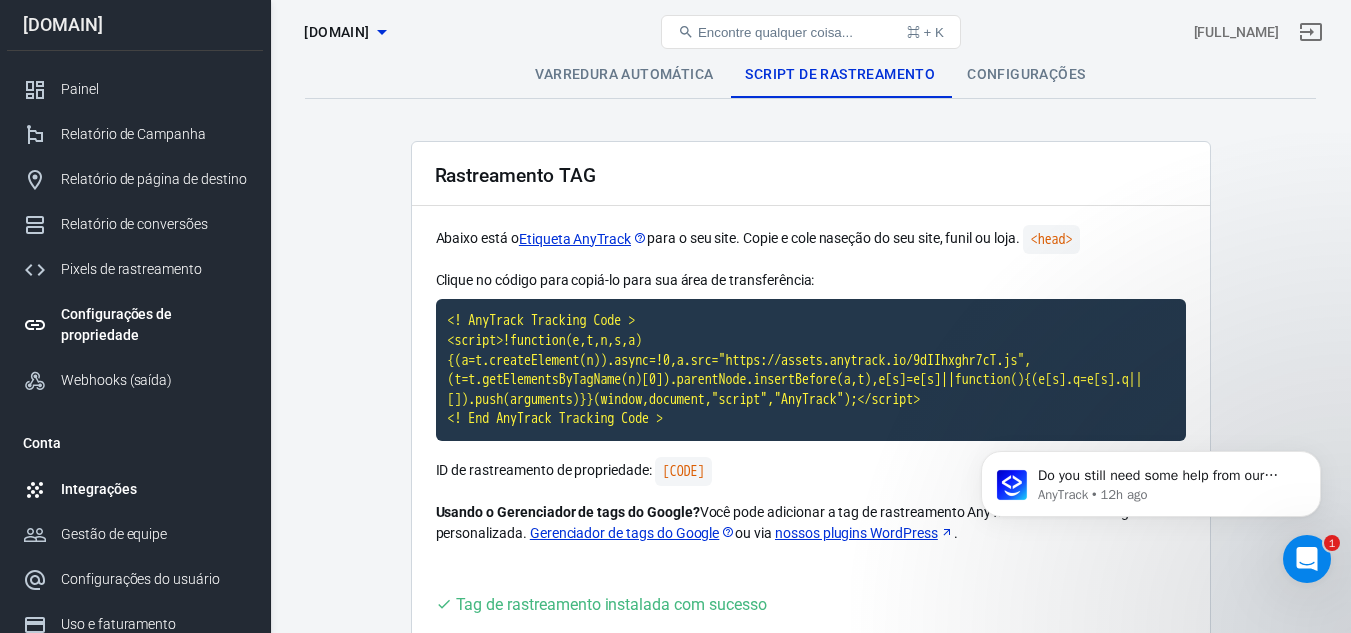 click on "Integrações" at bounding box center [98, 489] 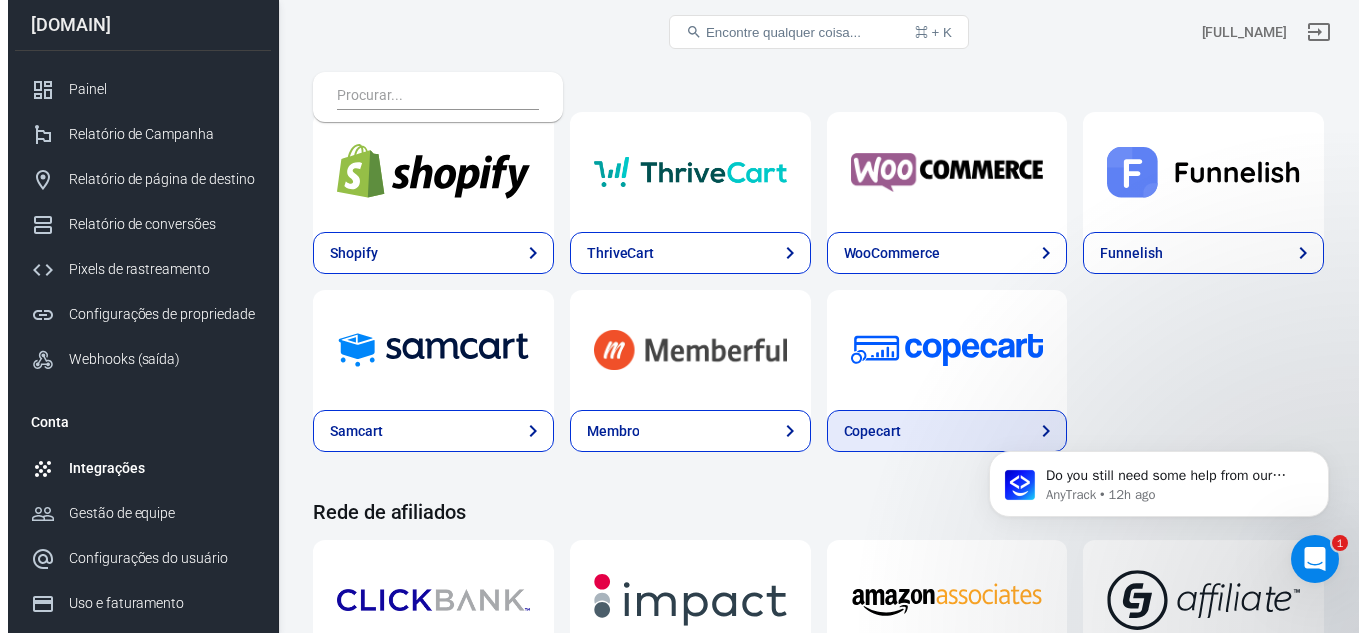 scroll, scrollTop: 100, scrollLeft: 0, axis: vertical 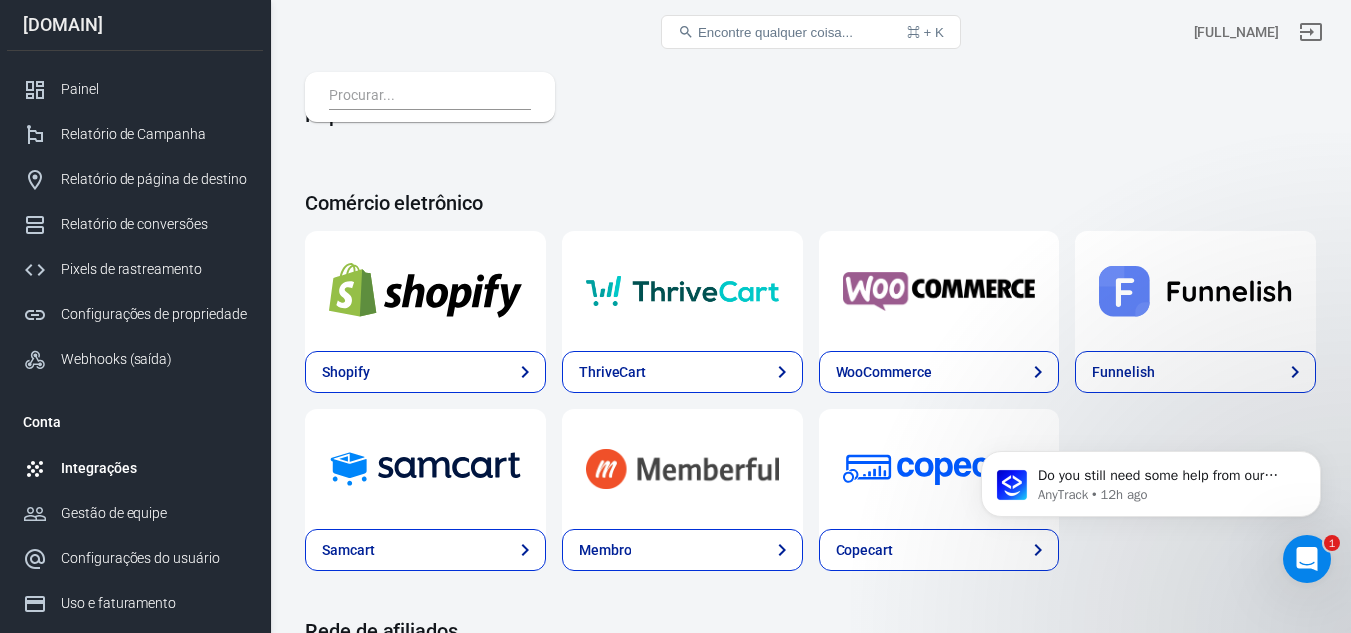 click at bounding box center (939, 291) 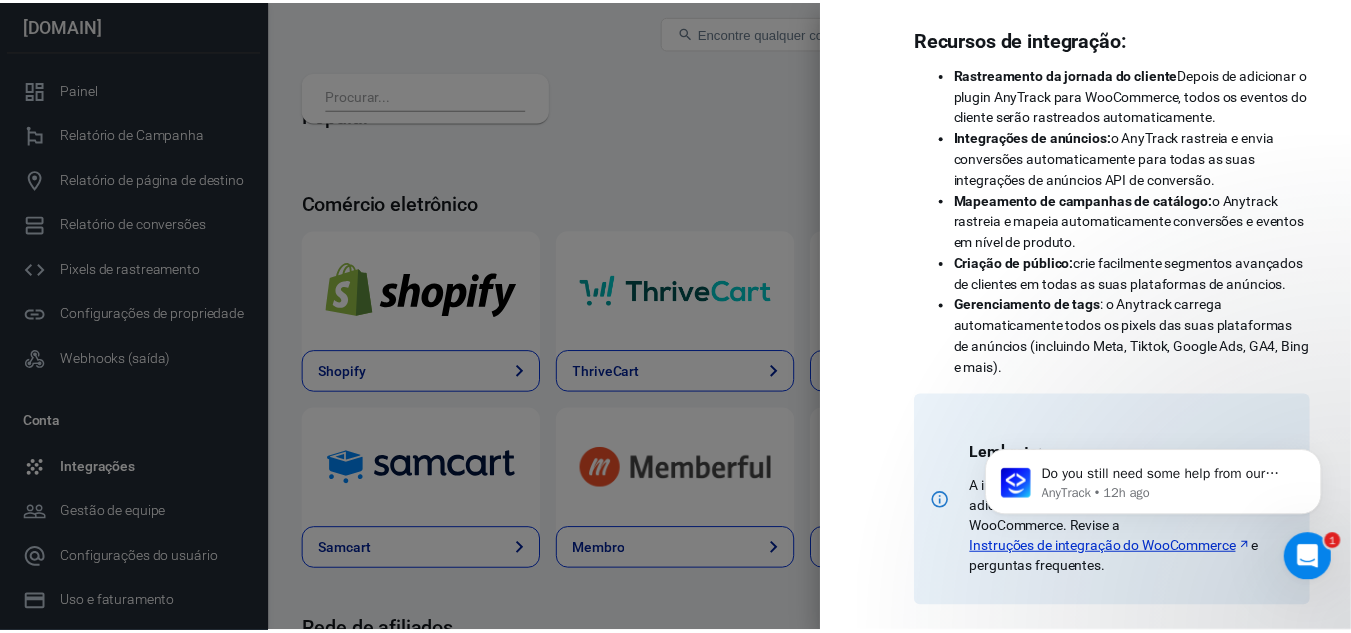 scroll, scrollTop: 237, scrollLeft: 0, axis: vertical 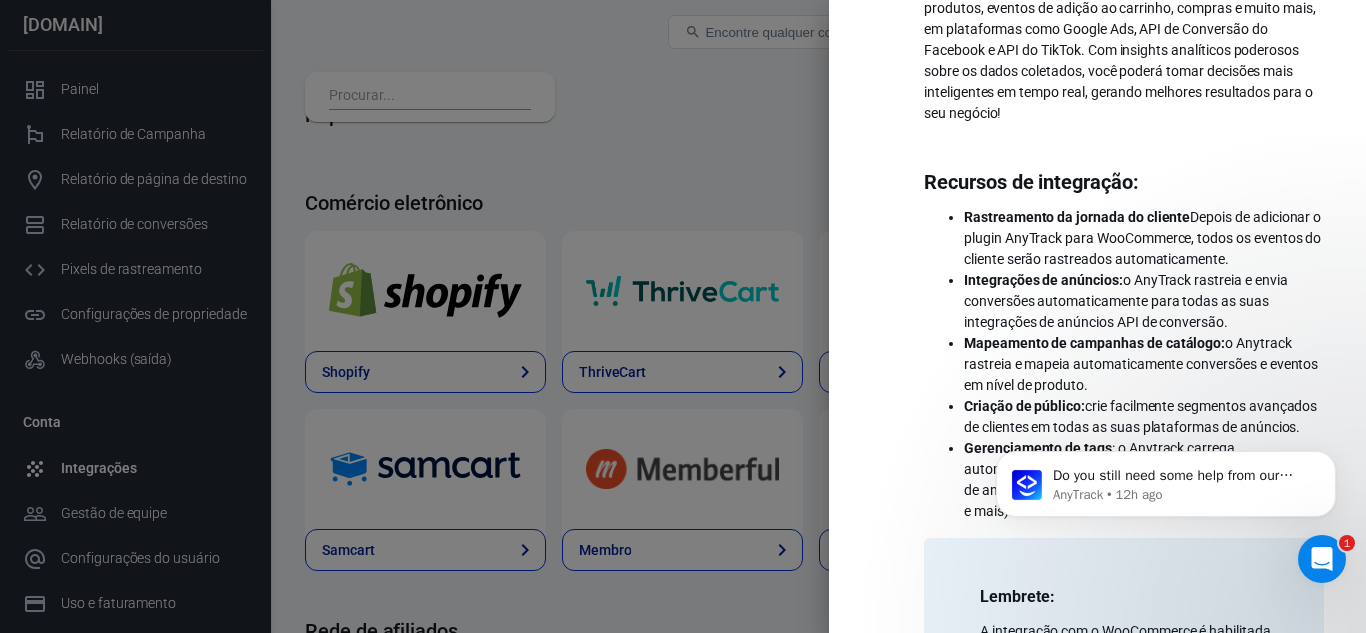 click at bounding box center [683, 316] 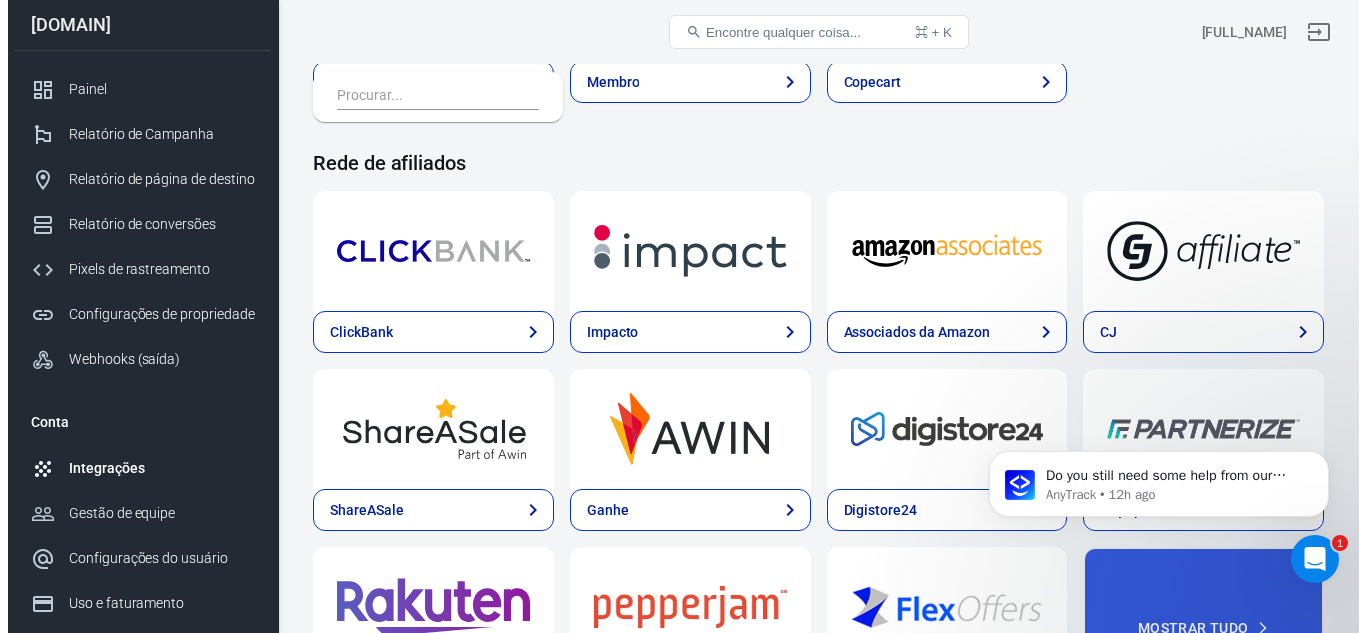 scroll, scrollTop: 600, scrollLeft: 0, axis: vertical 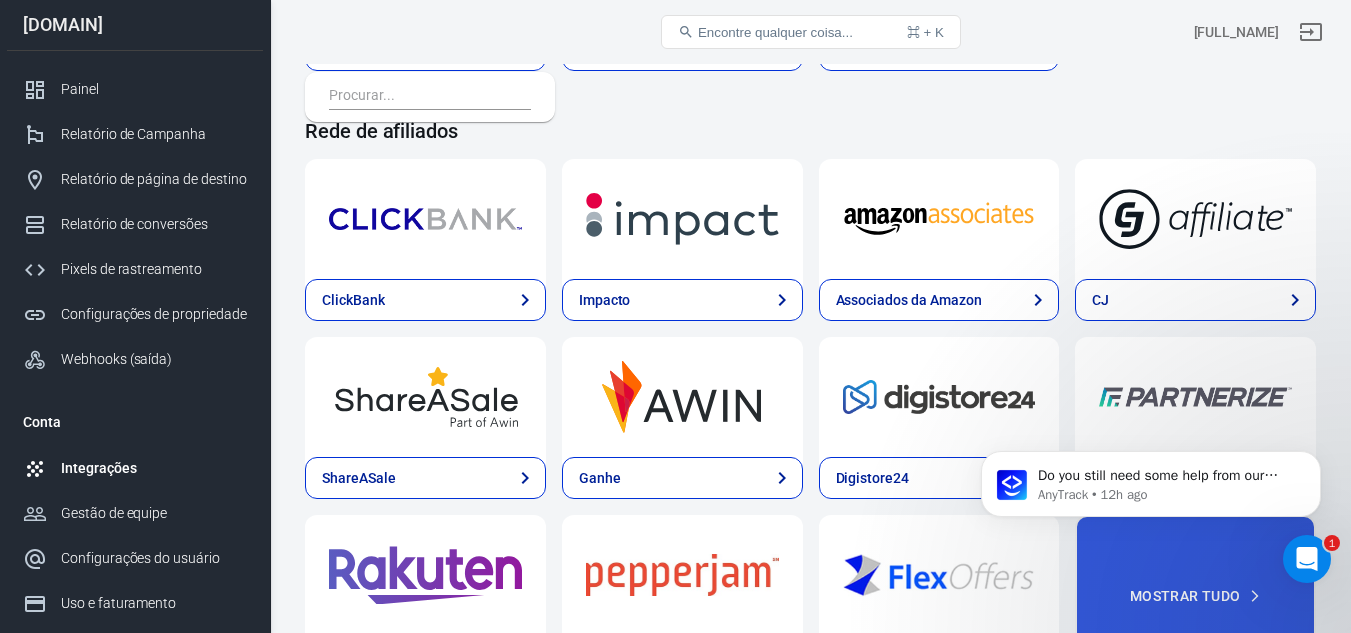 click at bounding box center (425, 219) 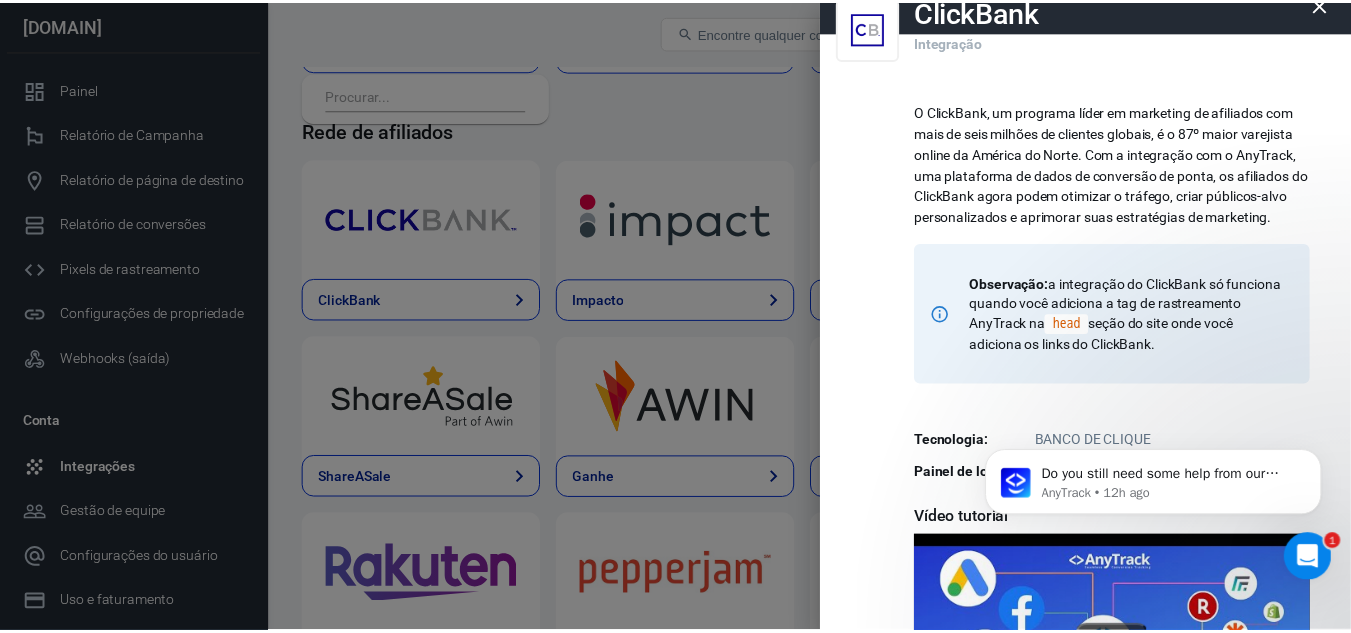 scroll, scrollTop: 0, scrollLeft: 0, axis: both 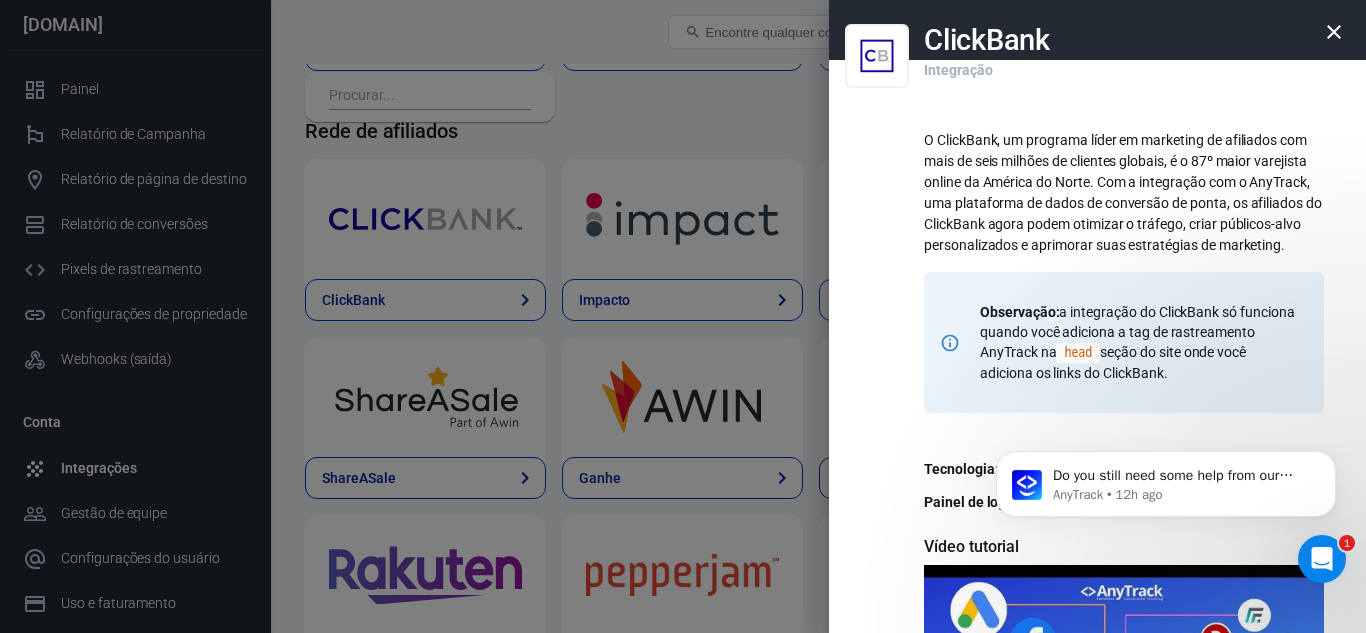 click 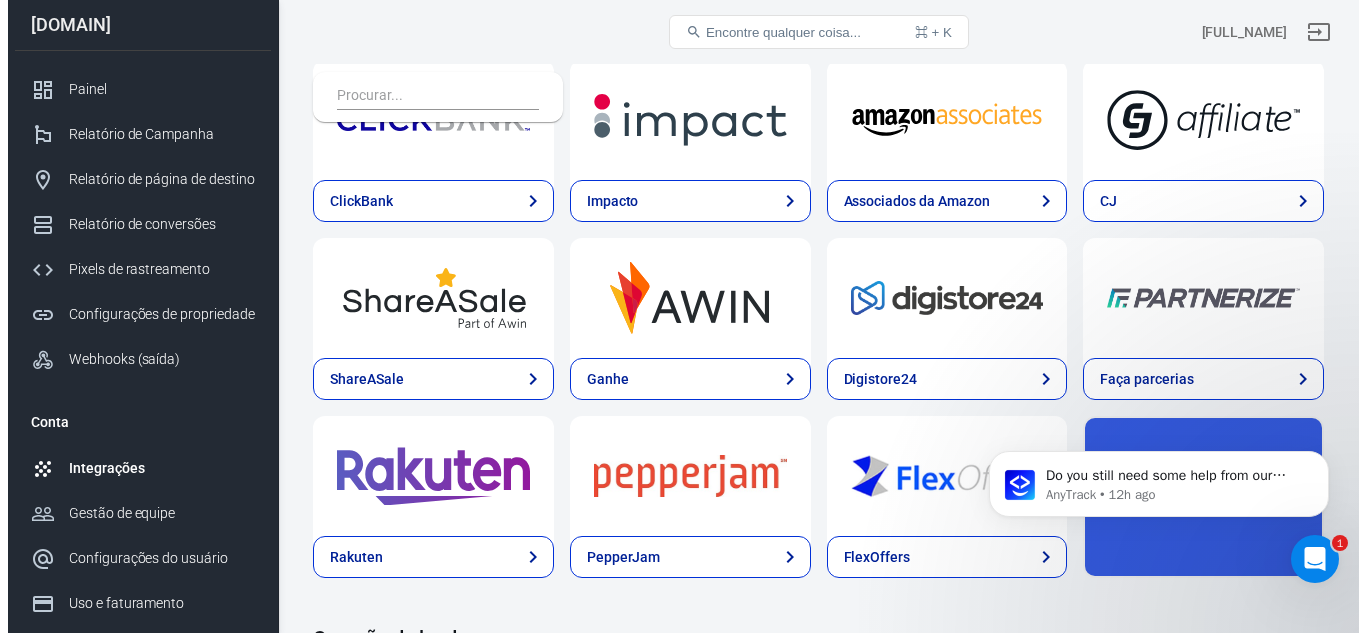 scroll, scrollTop: 700, scrollLeft: 0, axis: vertical 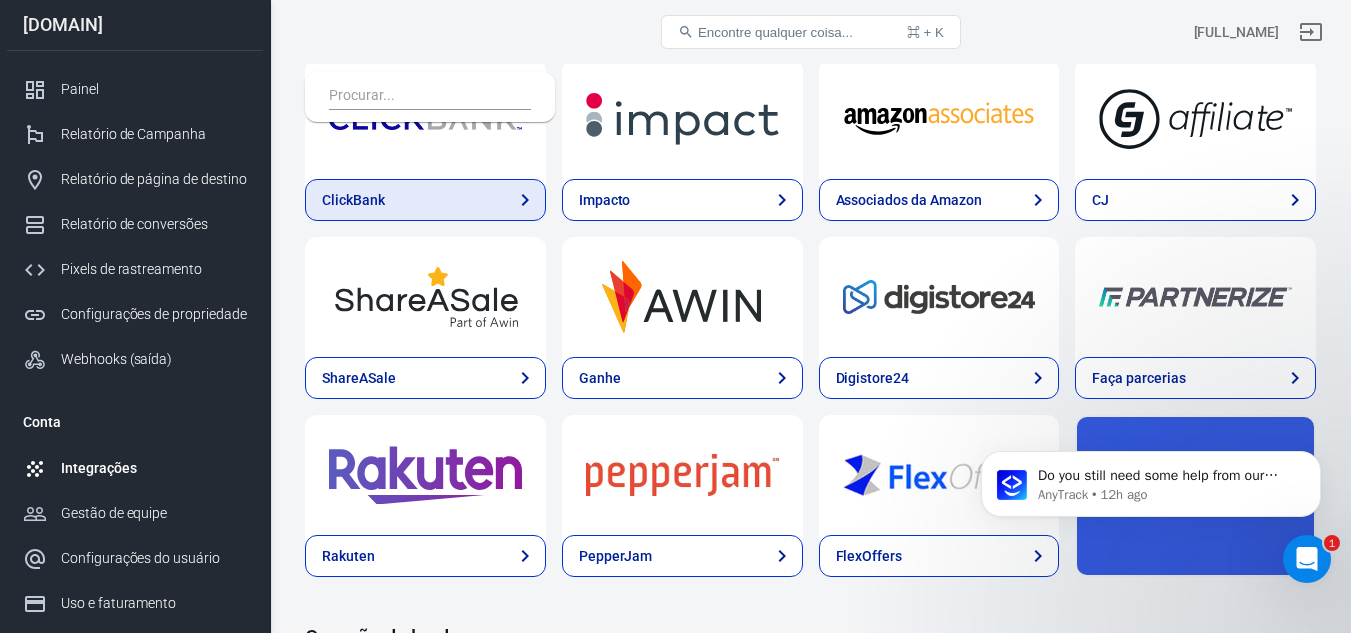 click on "ClickBank" at bounding box center [425, 200] 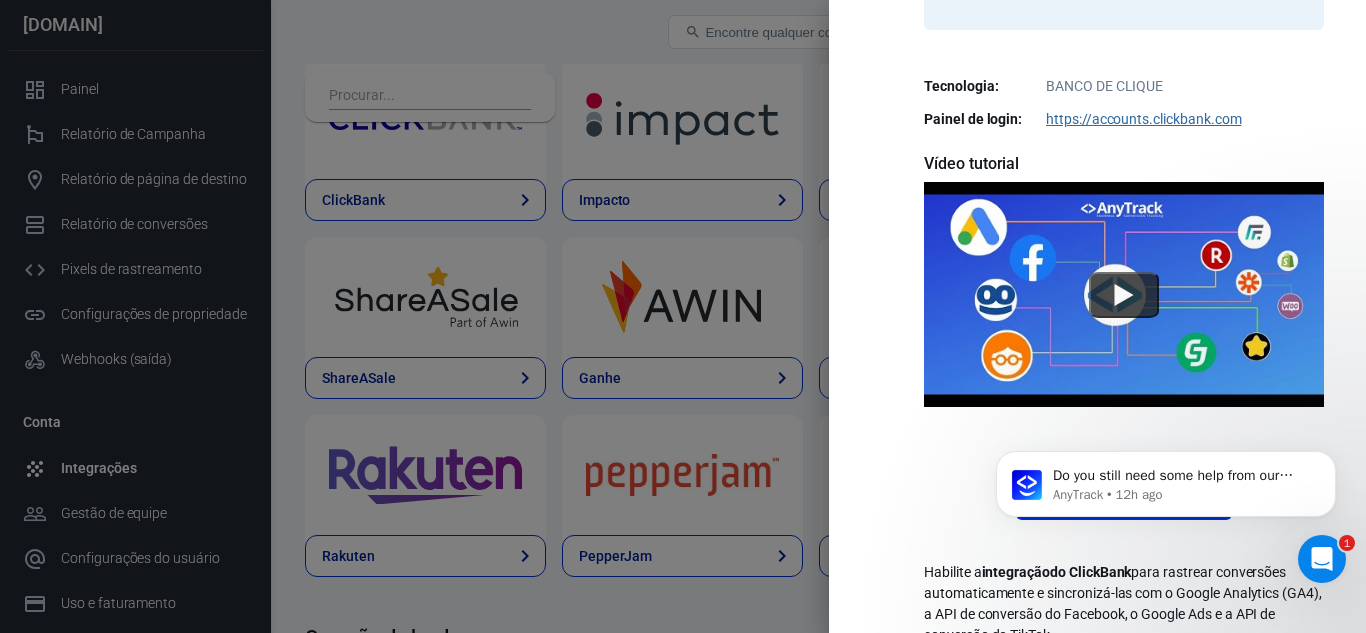 scroll, scrollTop: 480, scrollLeft: 0, axis: vertical 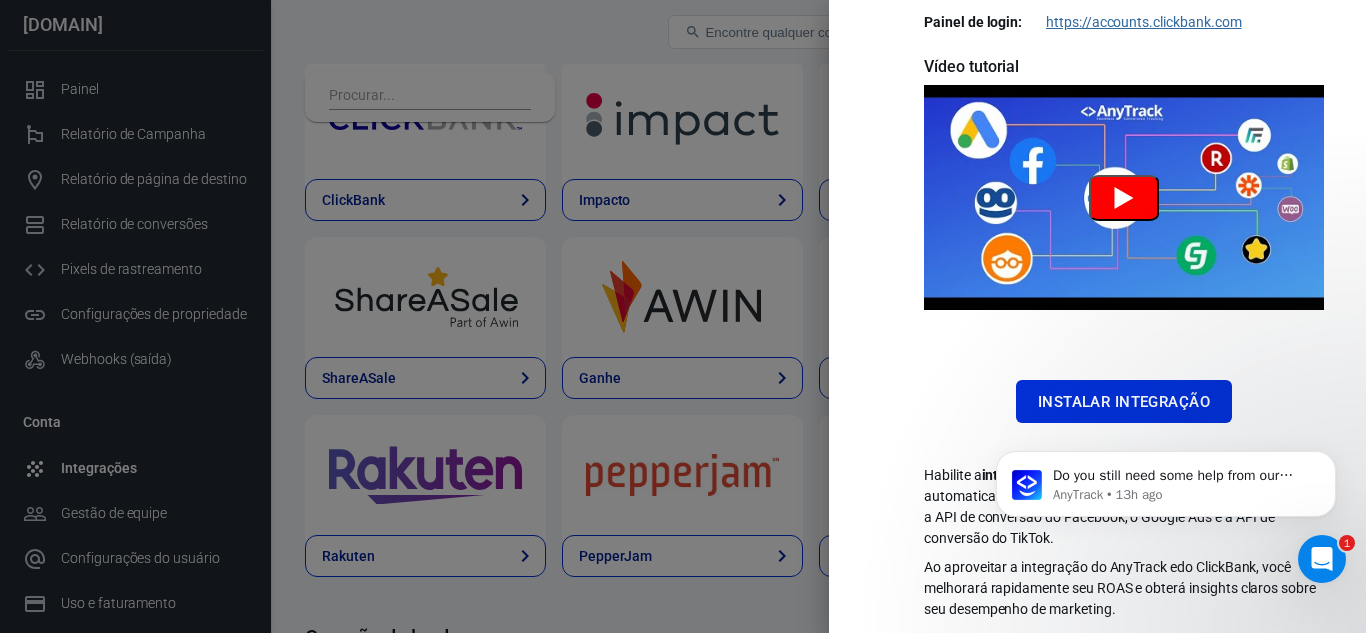 click at bounding box center [1124, 198] 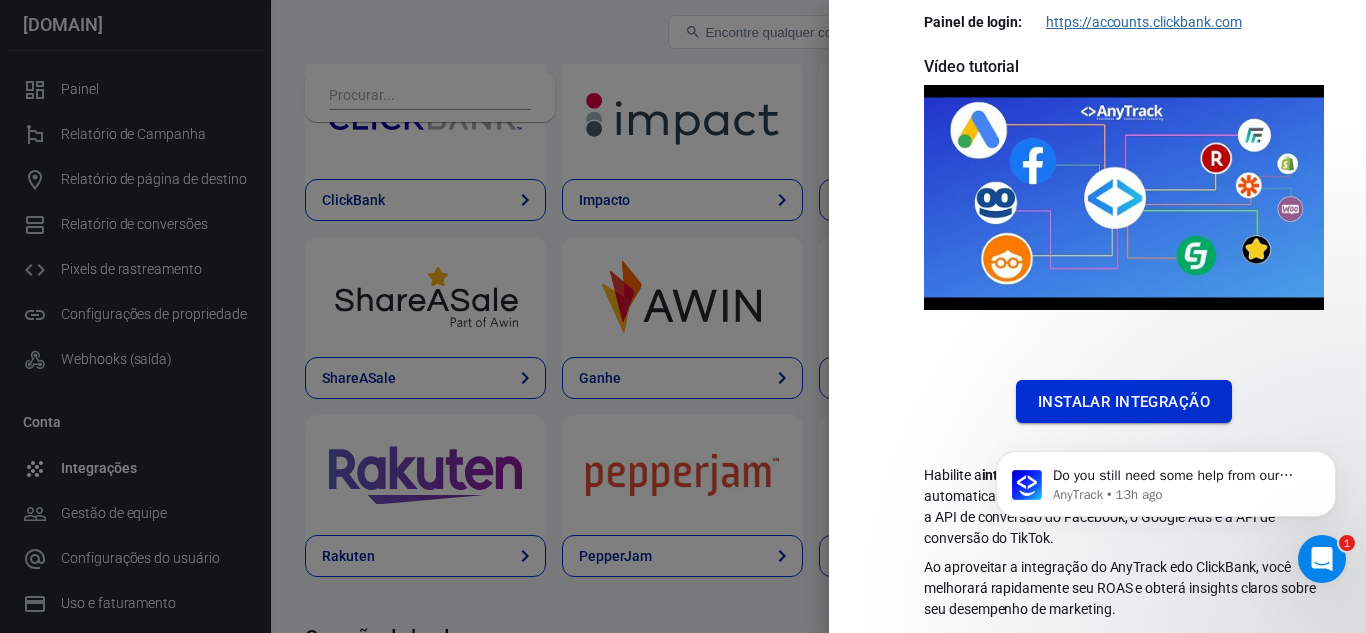 click on "Instalar integração" at bounding box center (1124, 401) 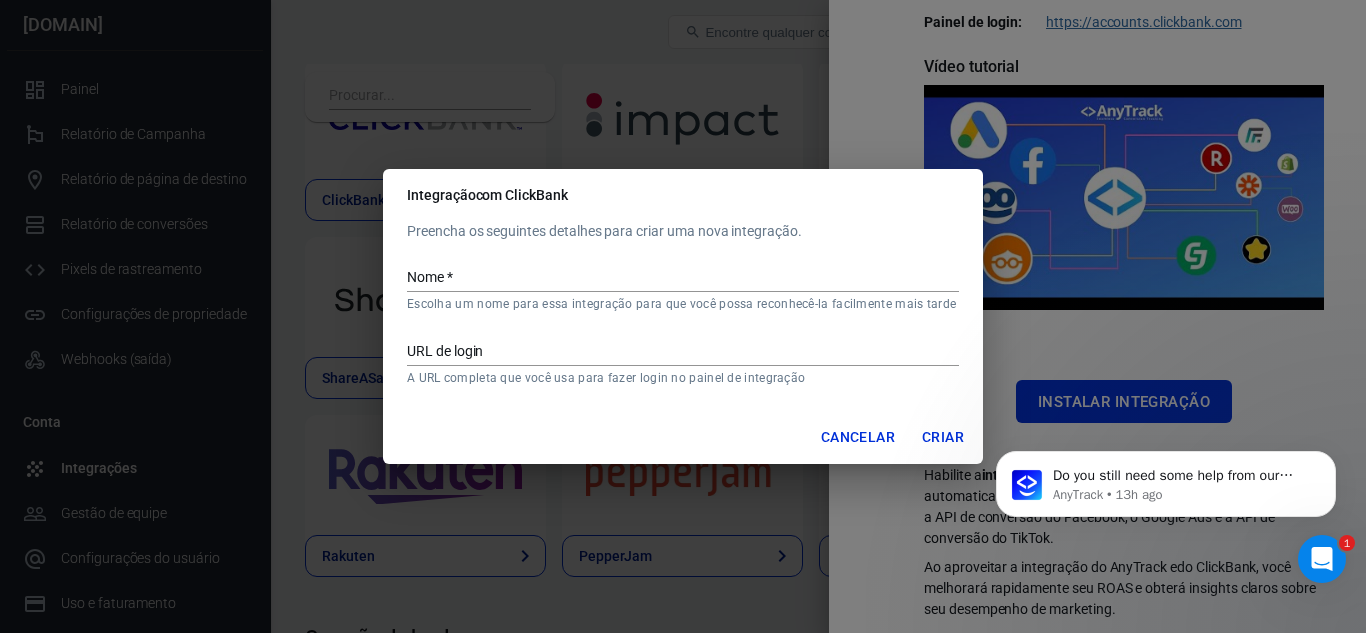 click on "Nome    *" at bounding box center [683, 279] 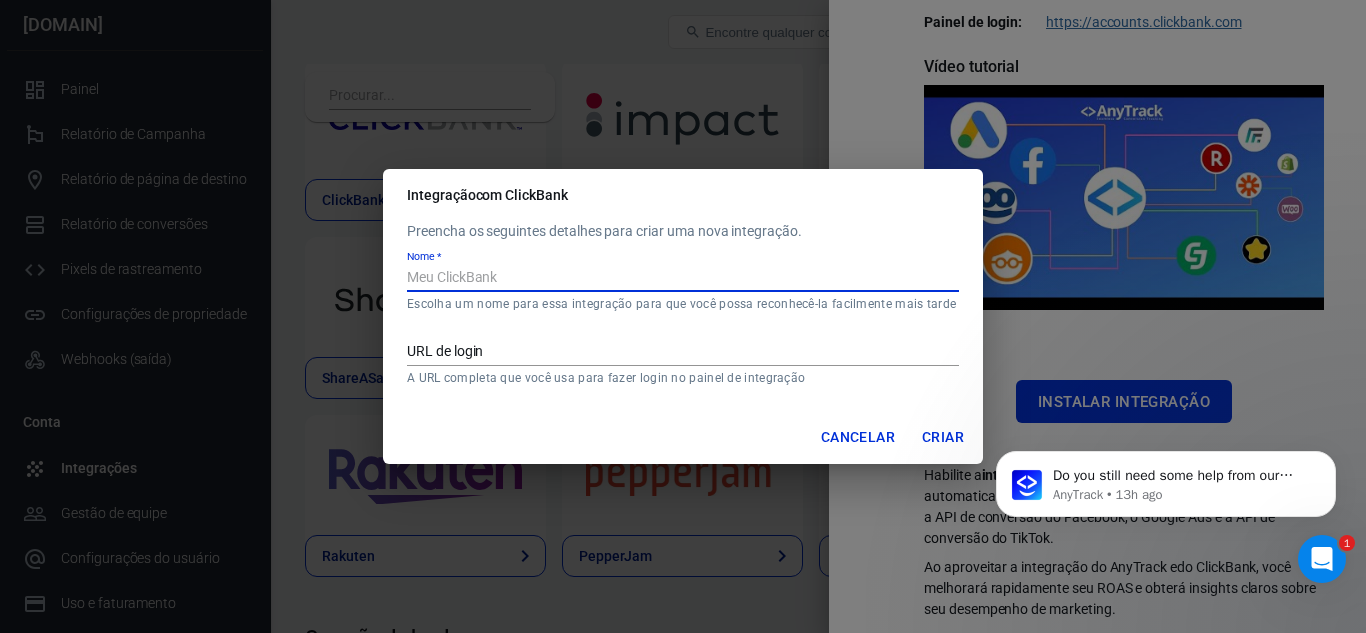 click on "Nome    *" at bounding box center (683, 279) 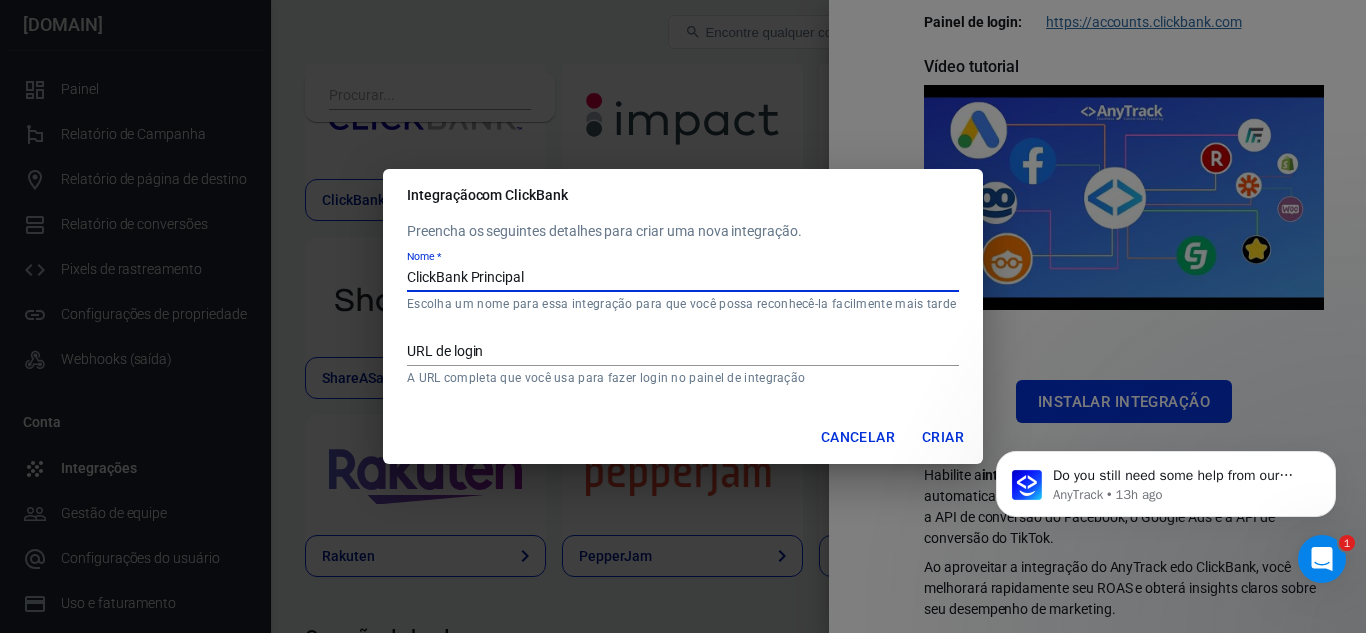 type on "ClickBank Principal" 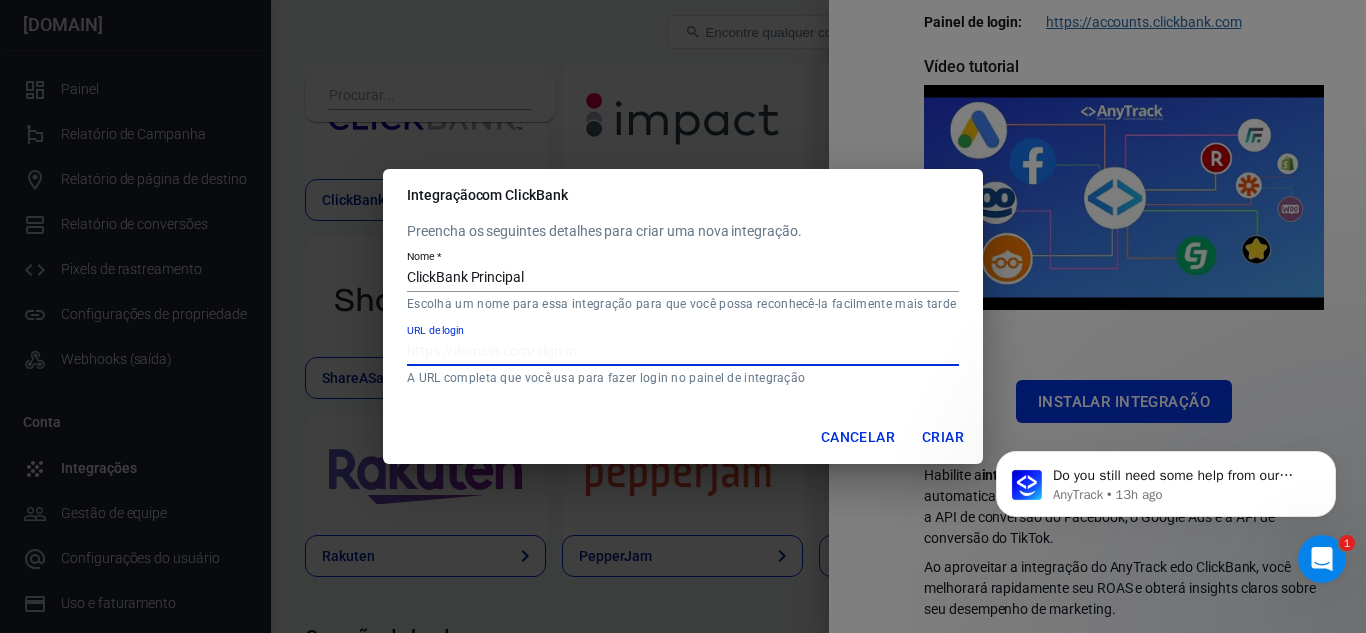 paste on "https://accounts.clickbank.com/login.htm" 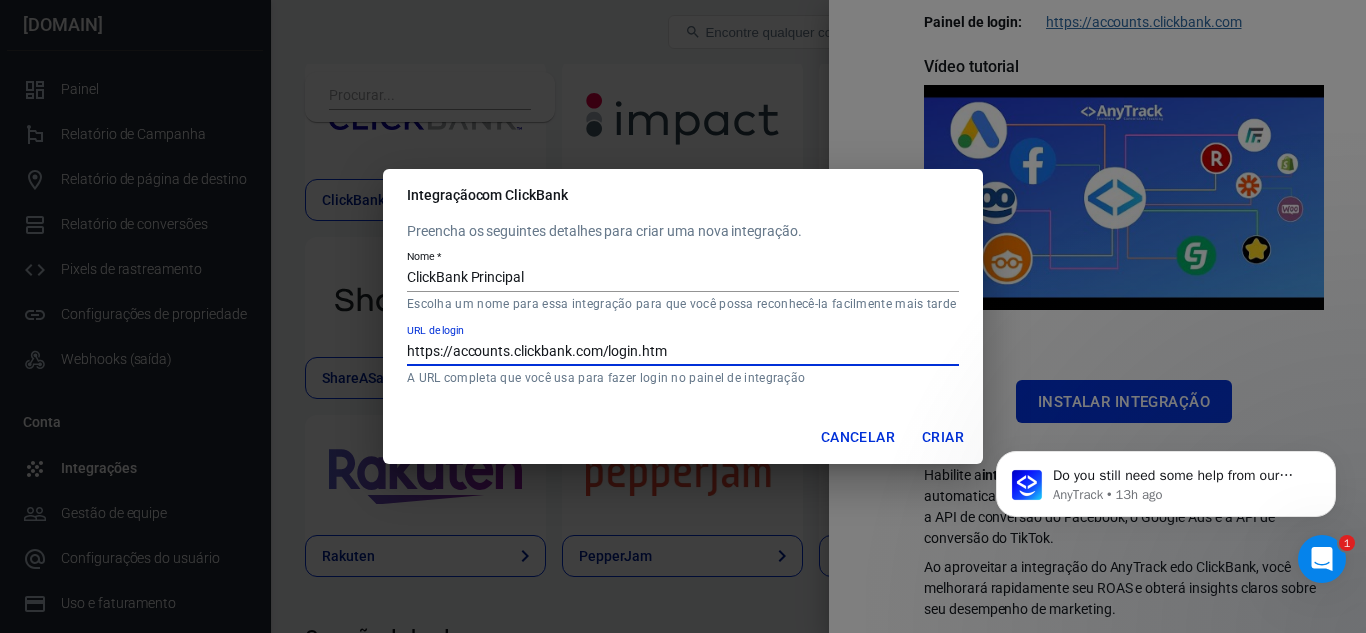 type on "https://accounts.clickbank.com/login.htm" 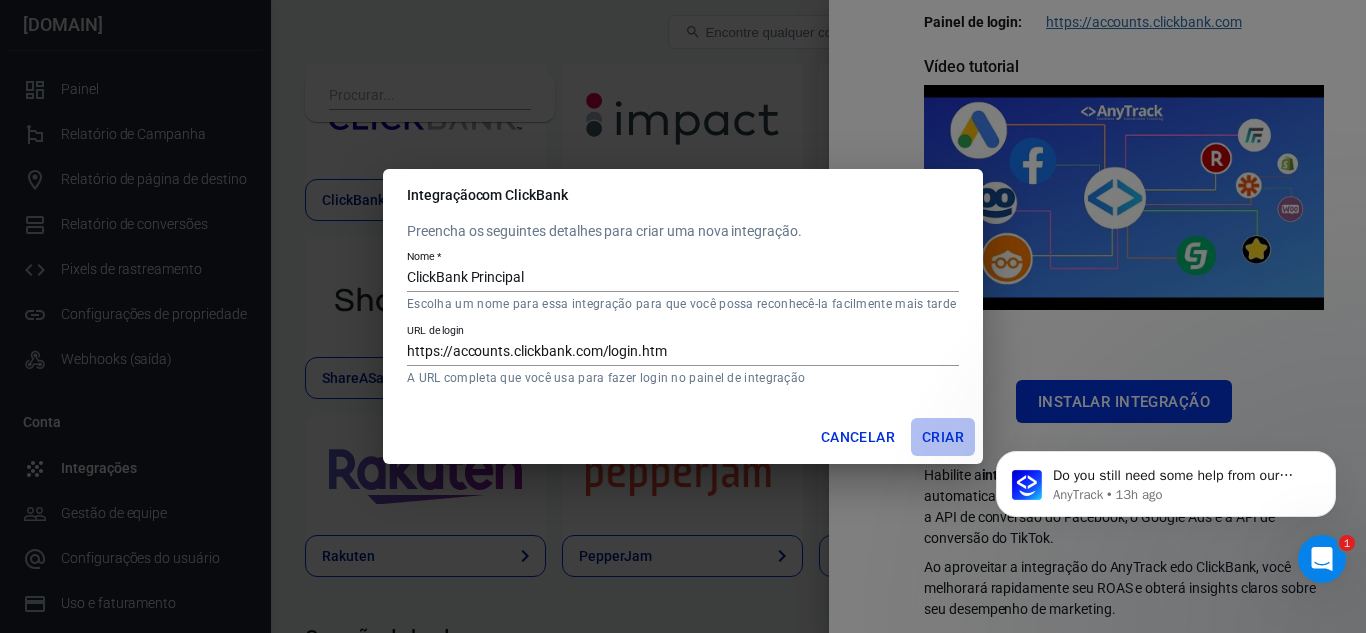 click on "Criar" at bounding box center [943, 437] 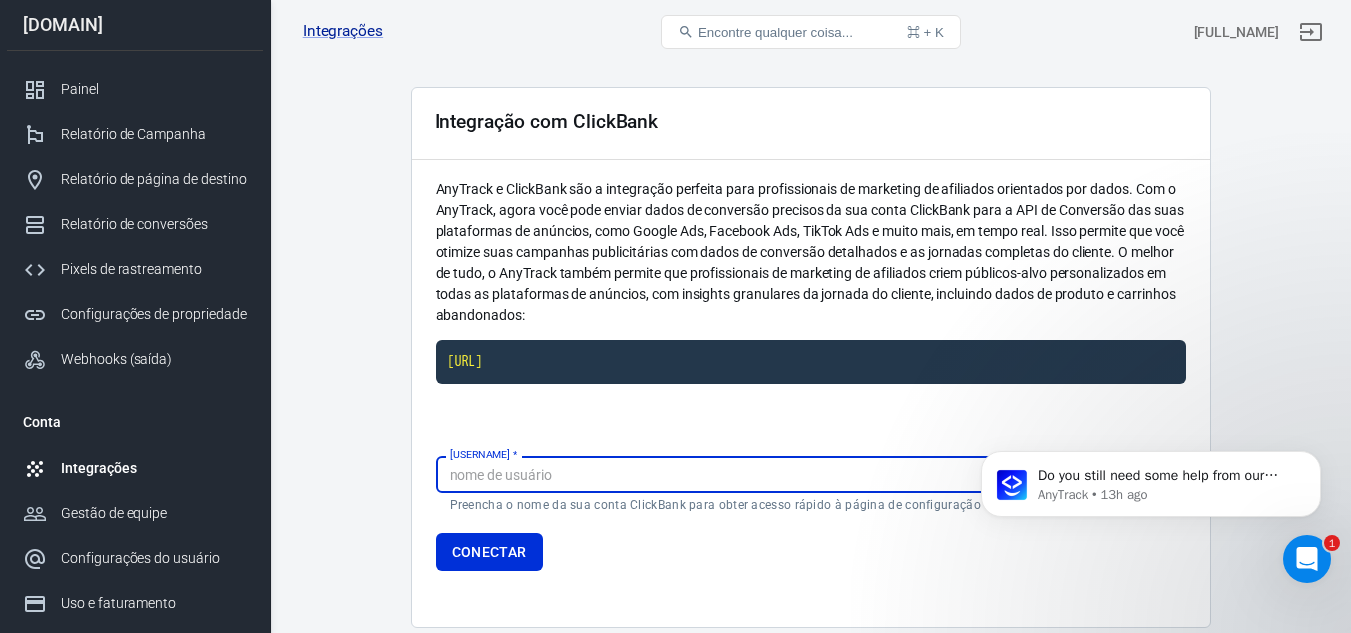 scroll, scrollTop: 100, scrollLeft: 0, axis: vertical 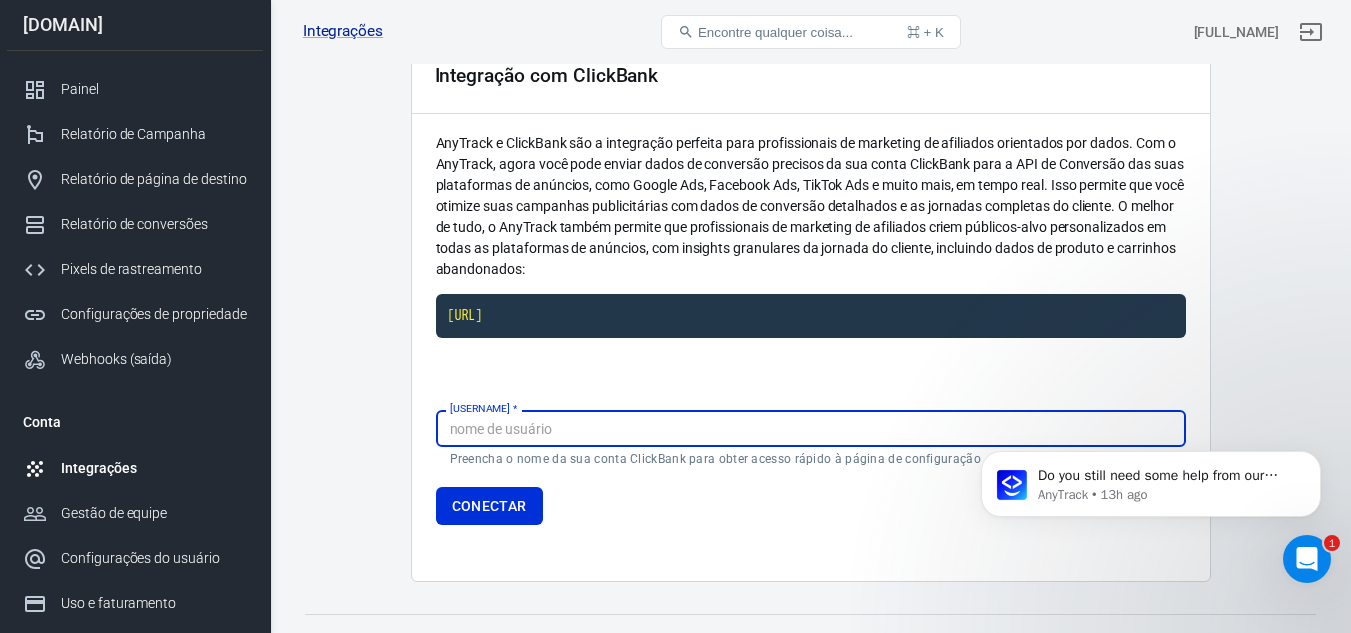 click on "Nome de usuário    *" at bounding box center (811, 428) 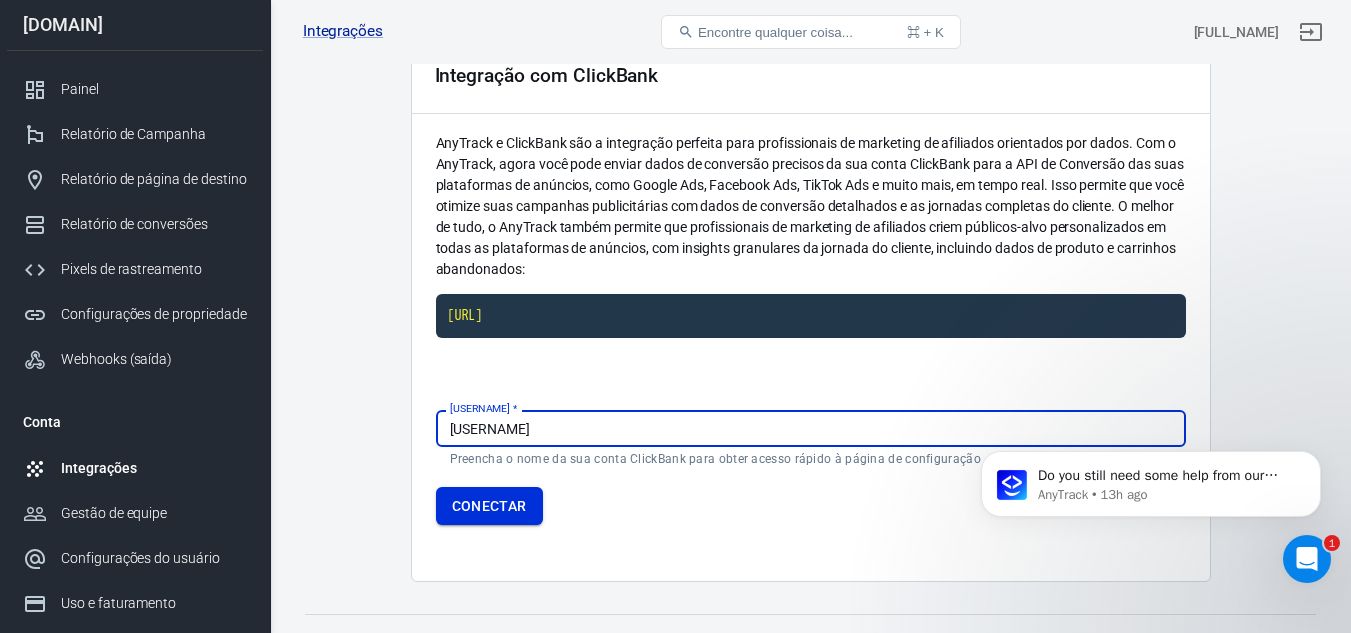 type on "[USERNAME]" 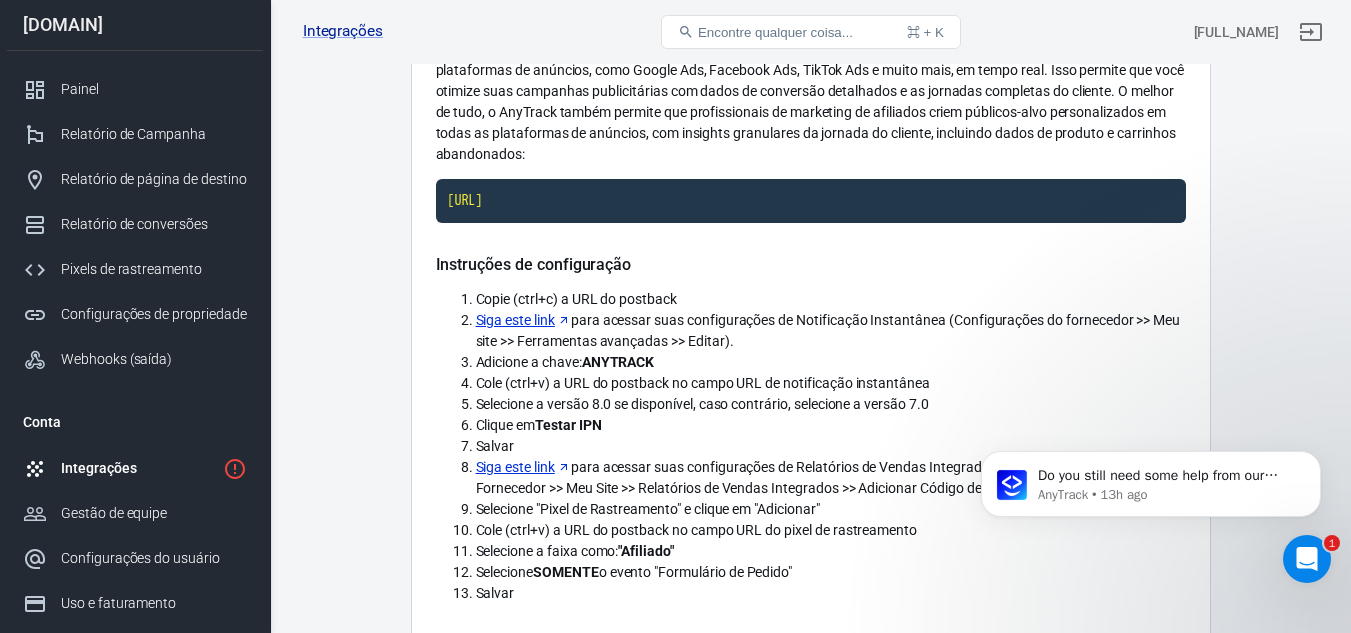 scroll, scrollTop: 206, scrollLeft: 0, axis: vertical 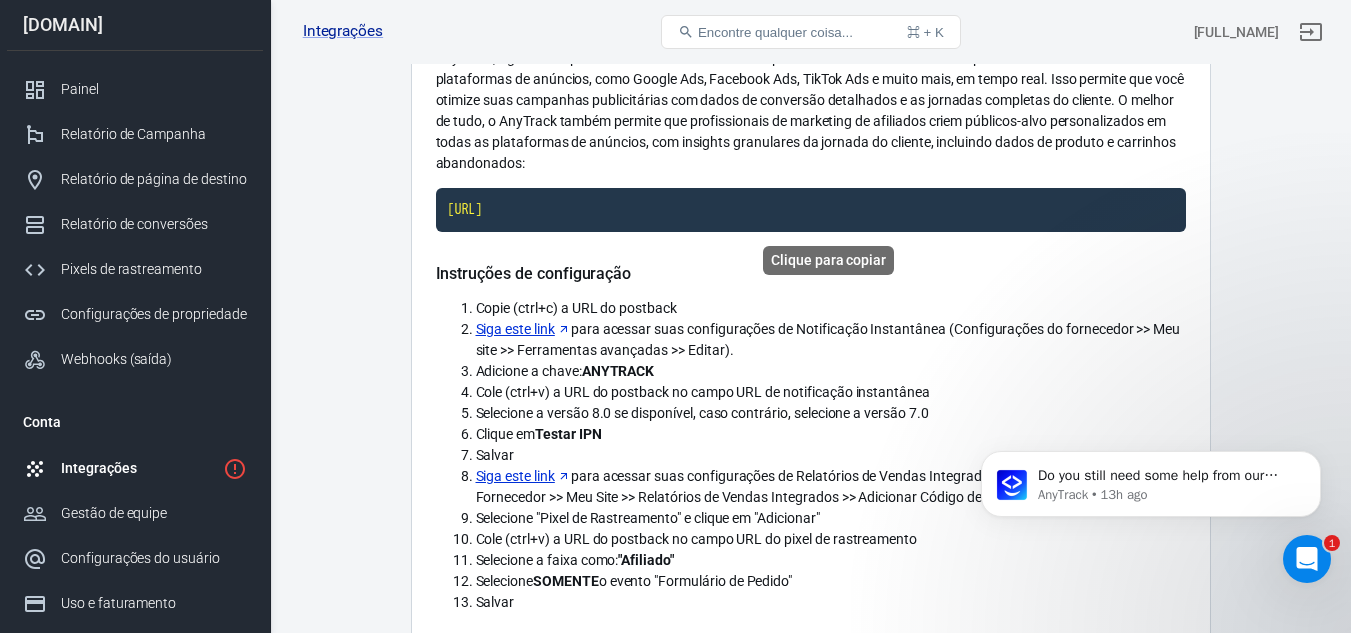 click on "[URL]" at bounding box center [811, 210] 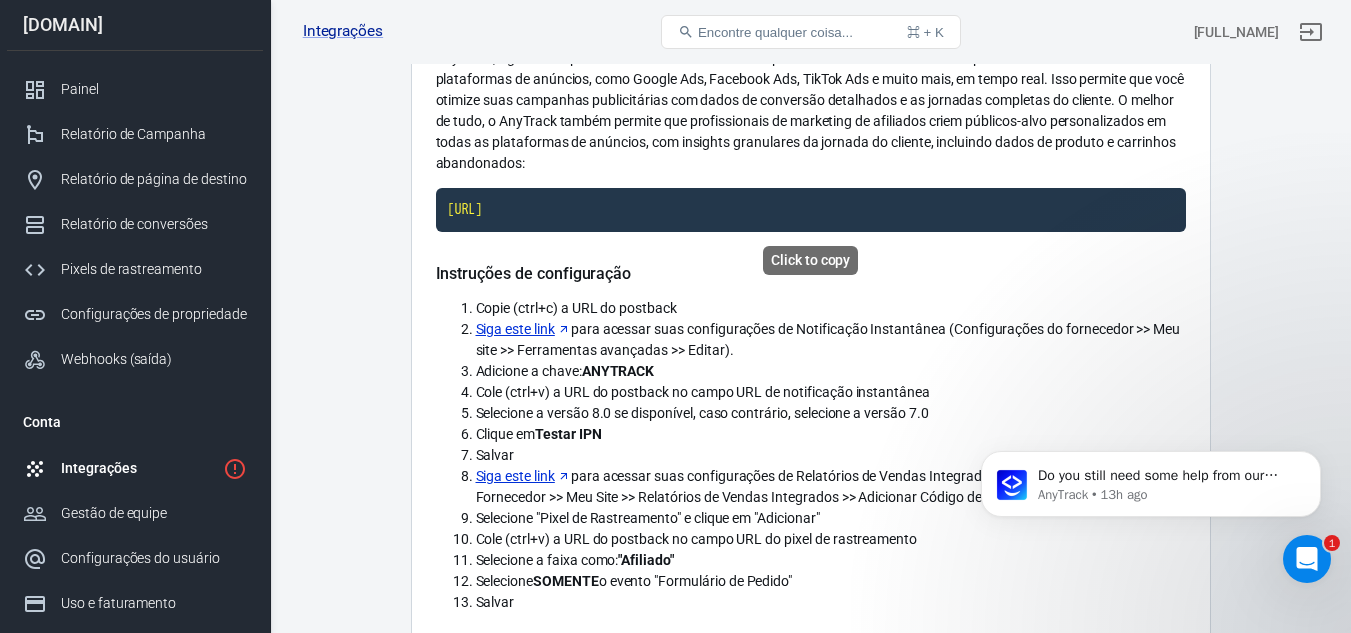 click on "[URL]" at bounding box center [811, 210] 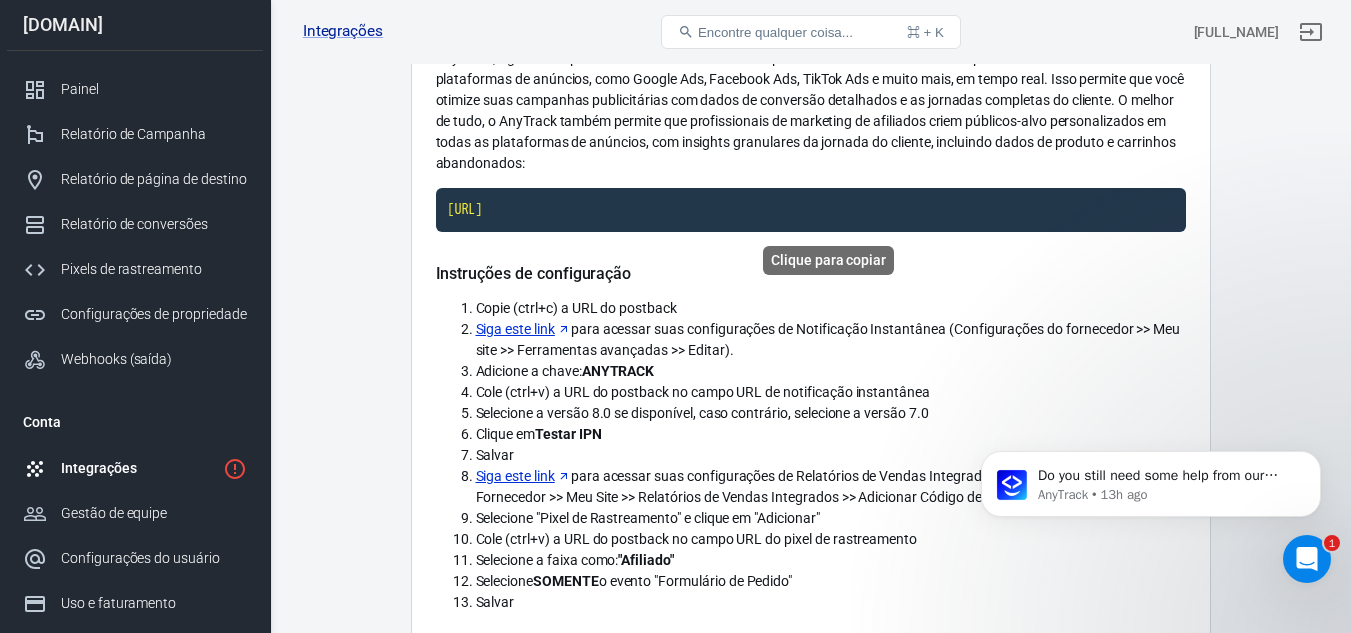 click on "[URL]" at bounding box center (811, 210) 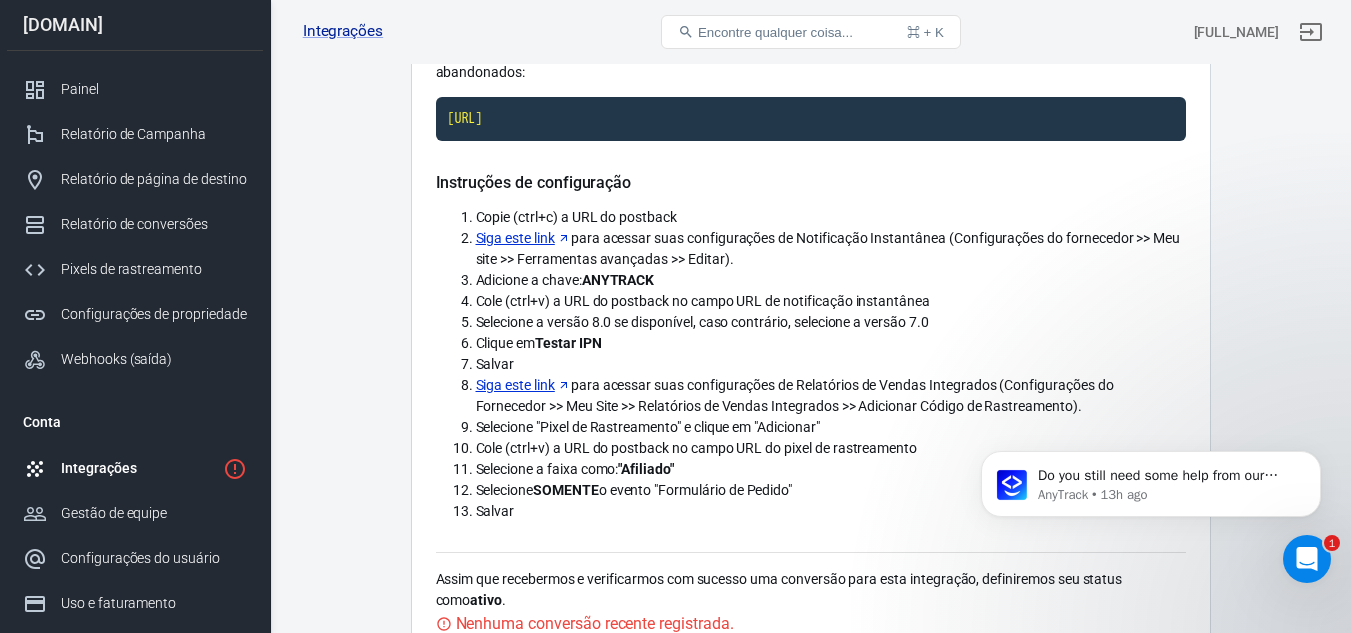 scroll, scrollTop: 206, scrollLeft: 0, axis: vertical 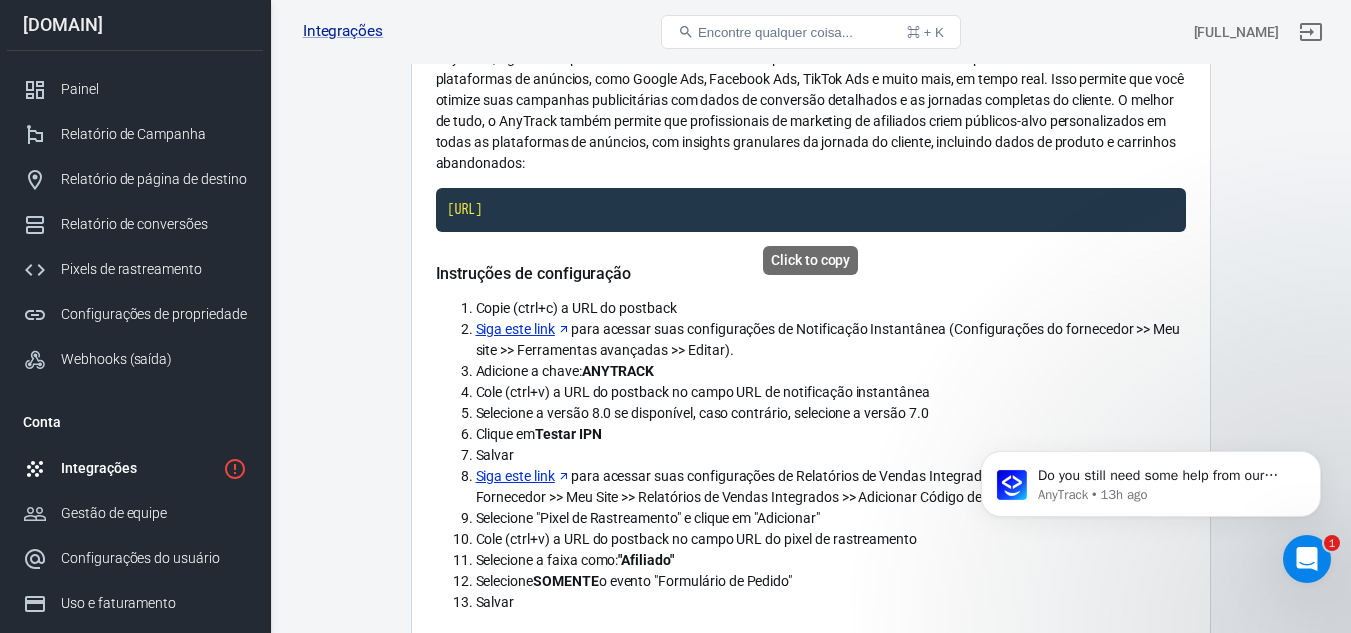 click on "[URL]" at bounding box center (811, 210) 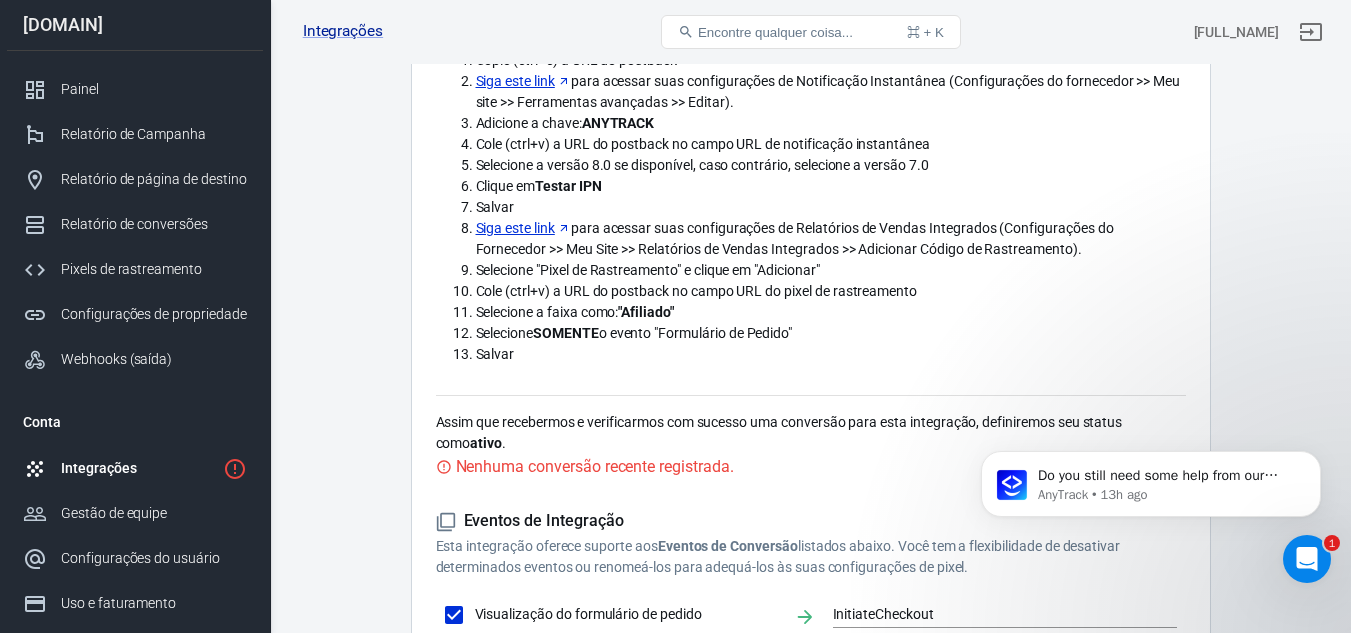 scroll, scrollTop: 406, scrollLeft: 0, axis: vertical 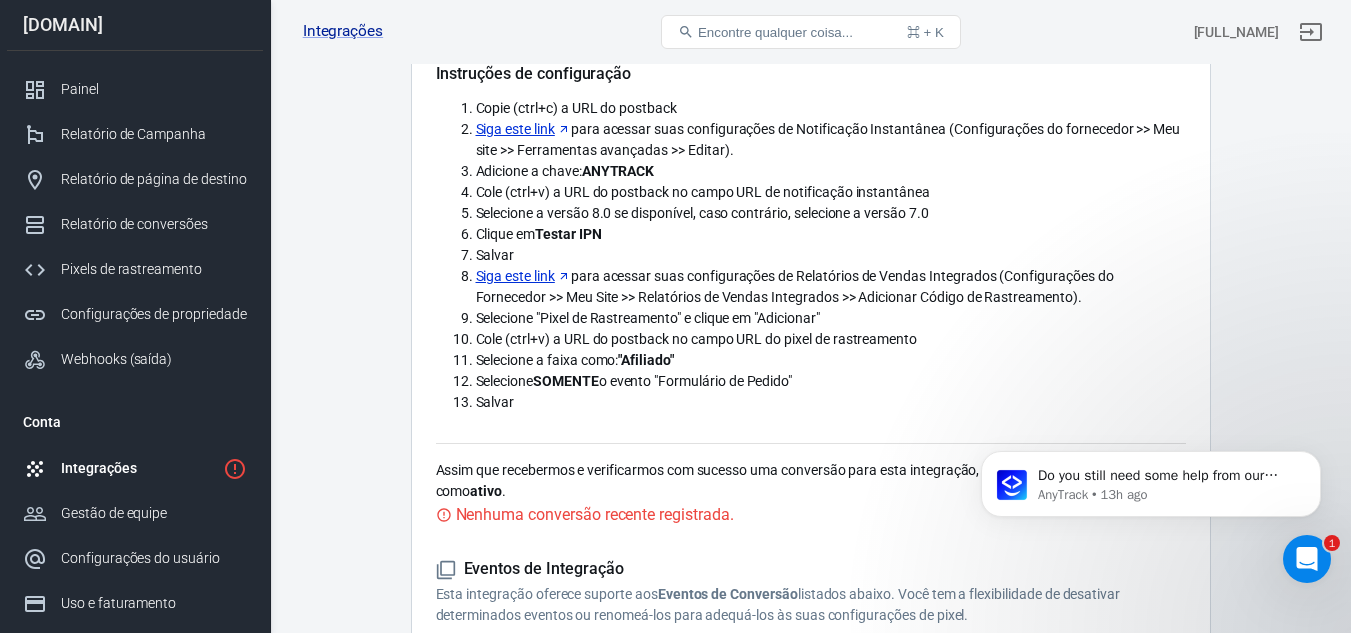 click on "ANYTRACK" at bounding box center [618, 171] 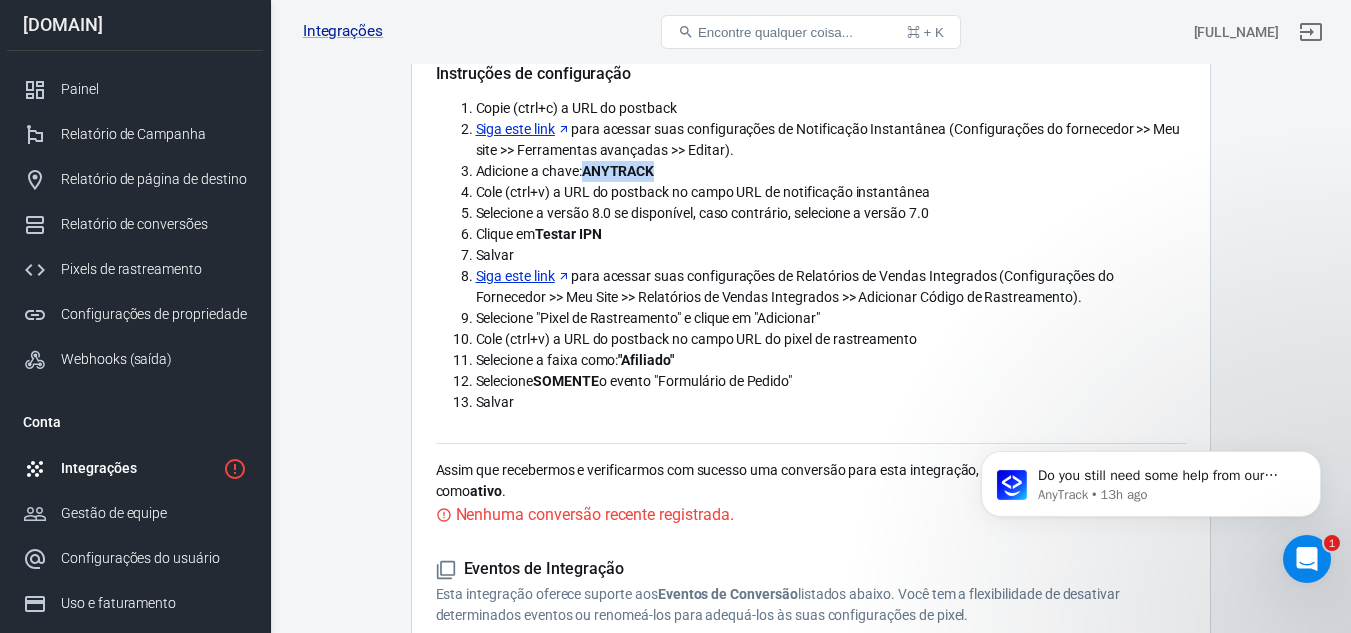click on "ANYTRACK" at bounding box center [618, 171] 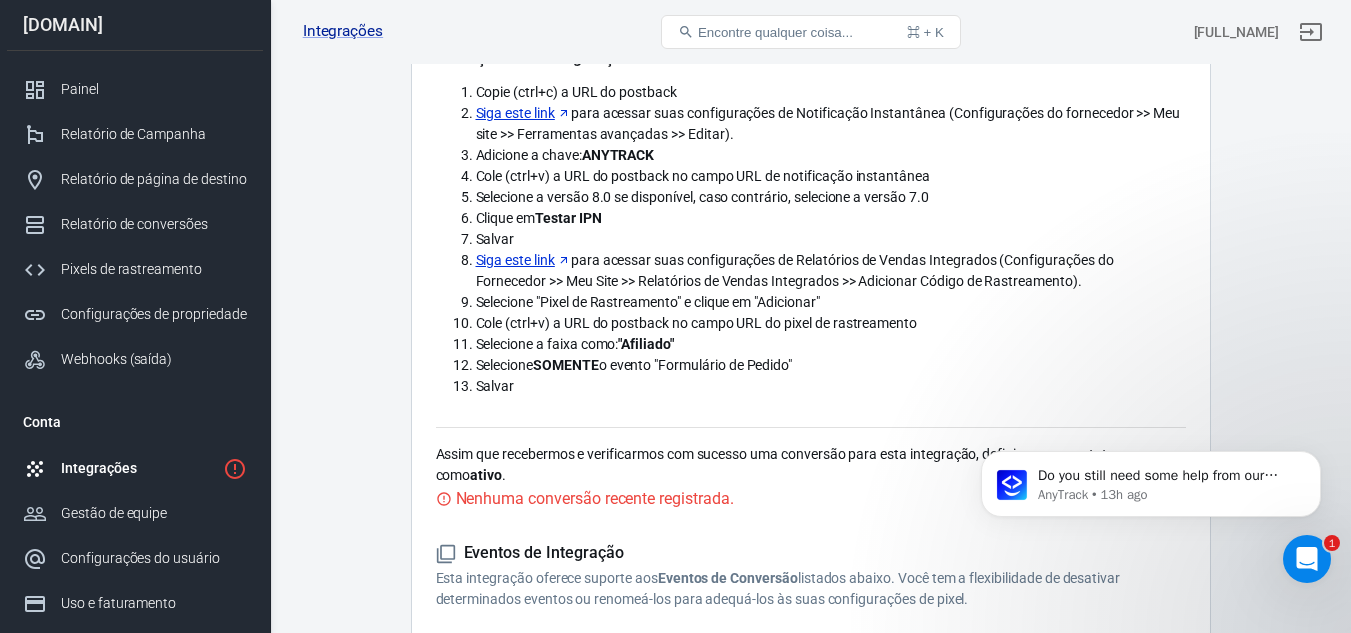 scroll, scrollTop: 306, scrollLeft: 0, axis: vertical 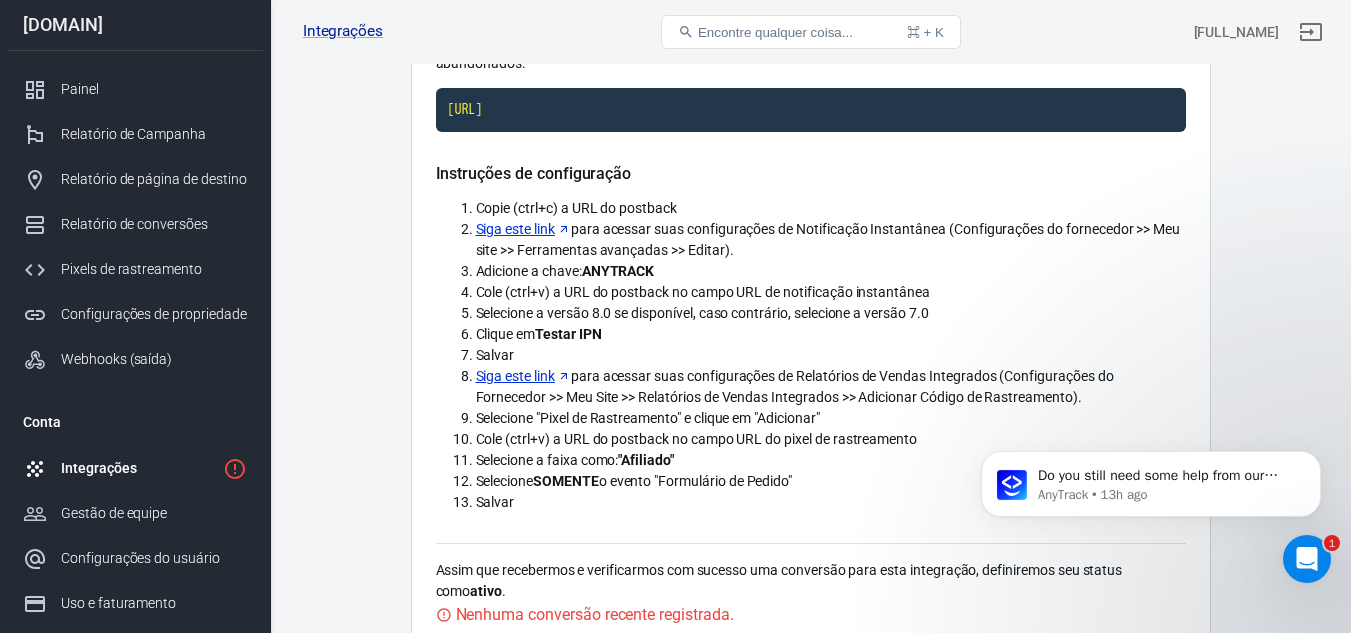 click on "ANYTRACK" at bounding box center (618, 271) 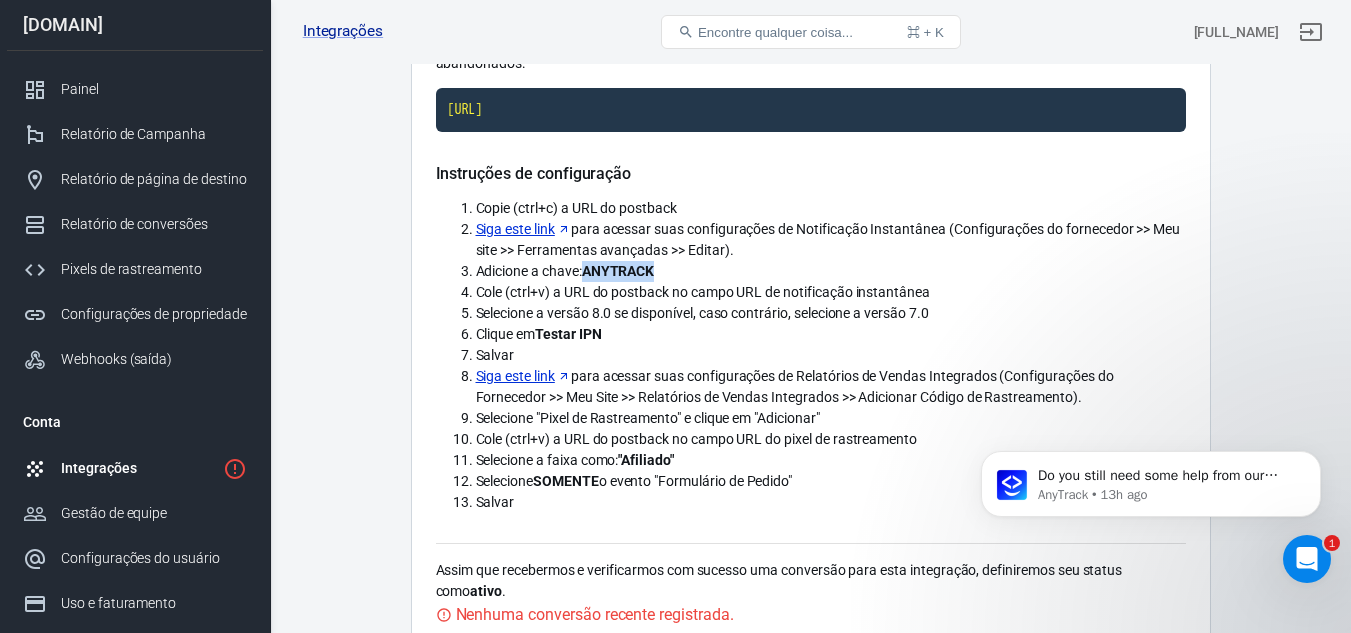 click on "ANYTRACK" at bounding box center (618, 271) 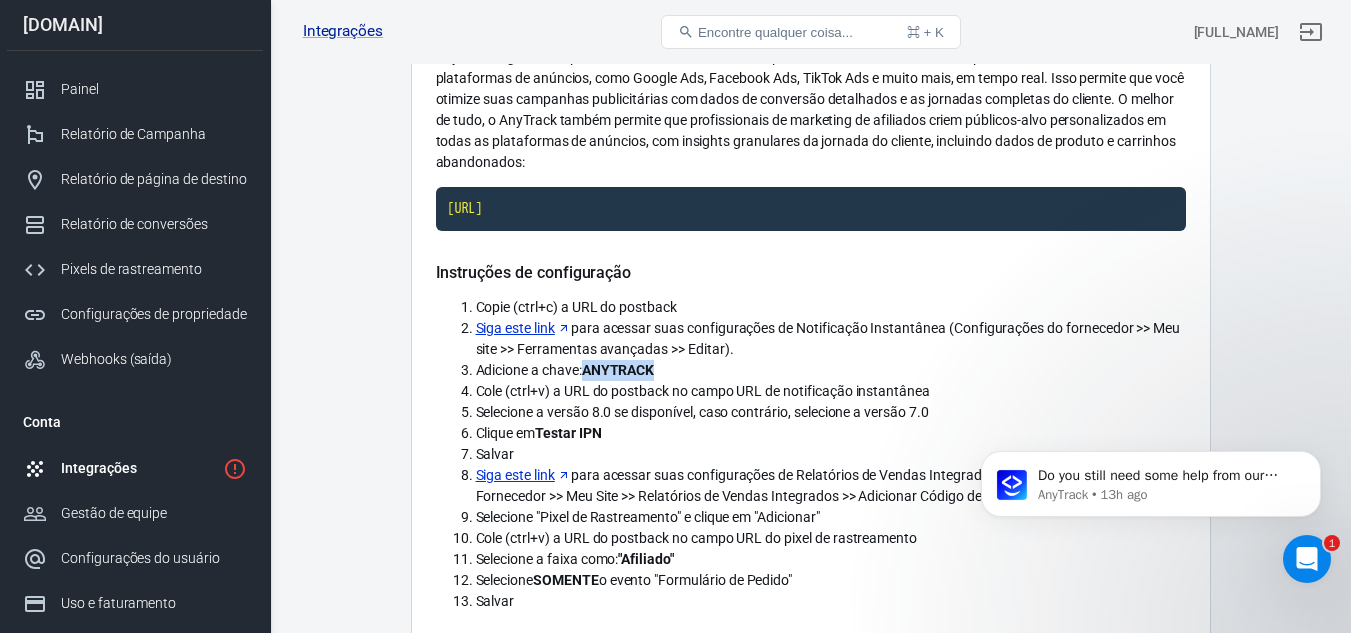scroll, scrollTop: 206, scrollLeft: 0, axis: vertical 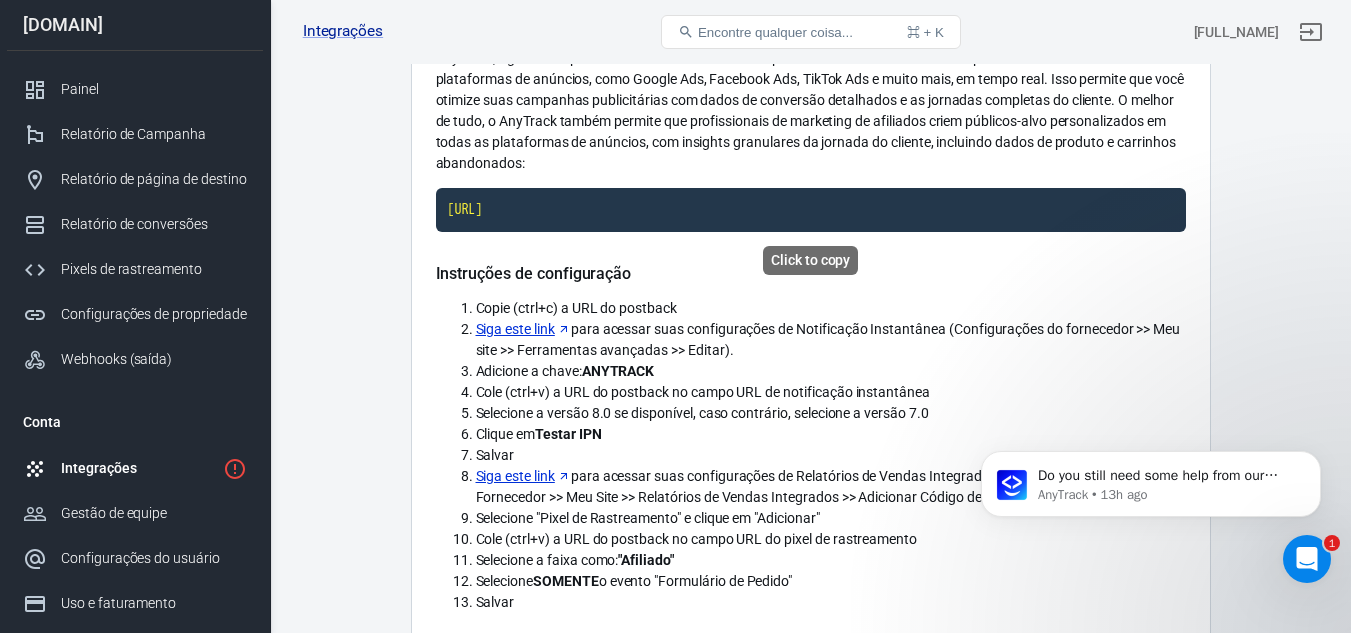 click on "[URL]" at bounding box center [811, 210] 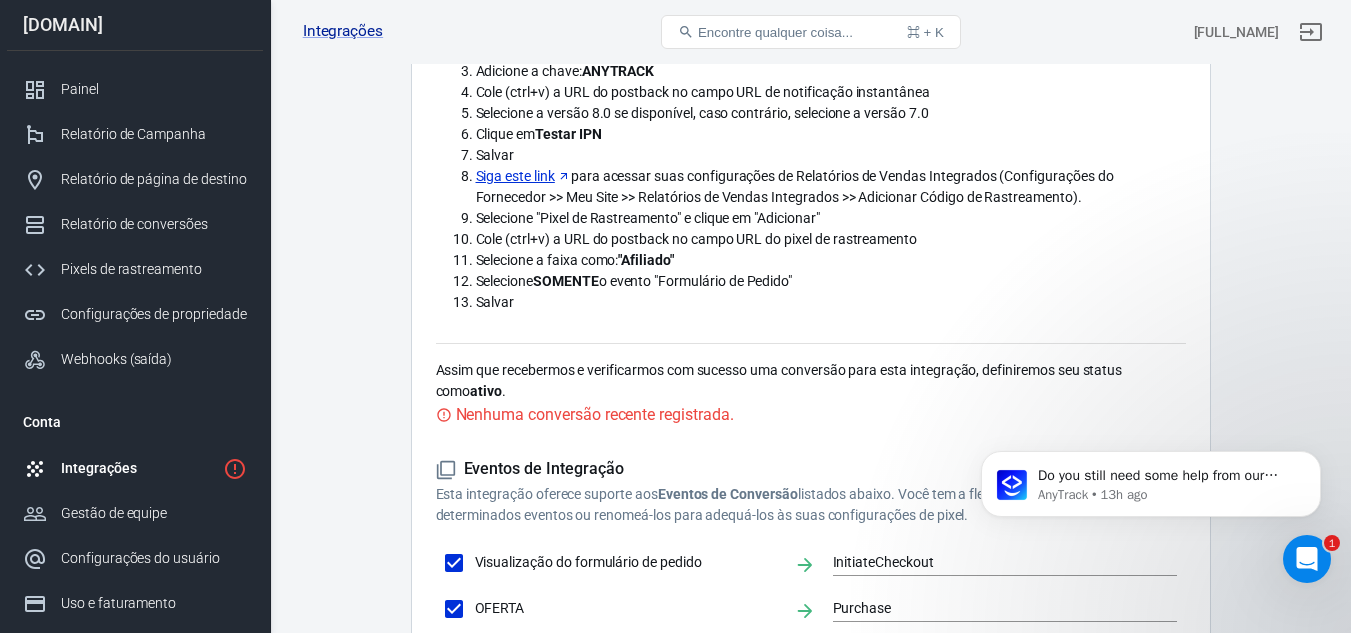 scroll, scrollTop: 706, scrollLeft: 0, axis: vertical 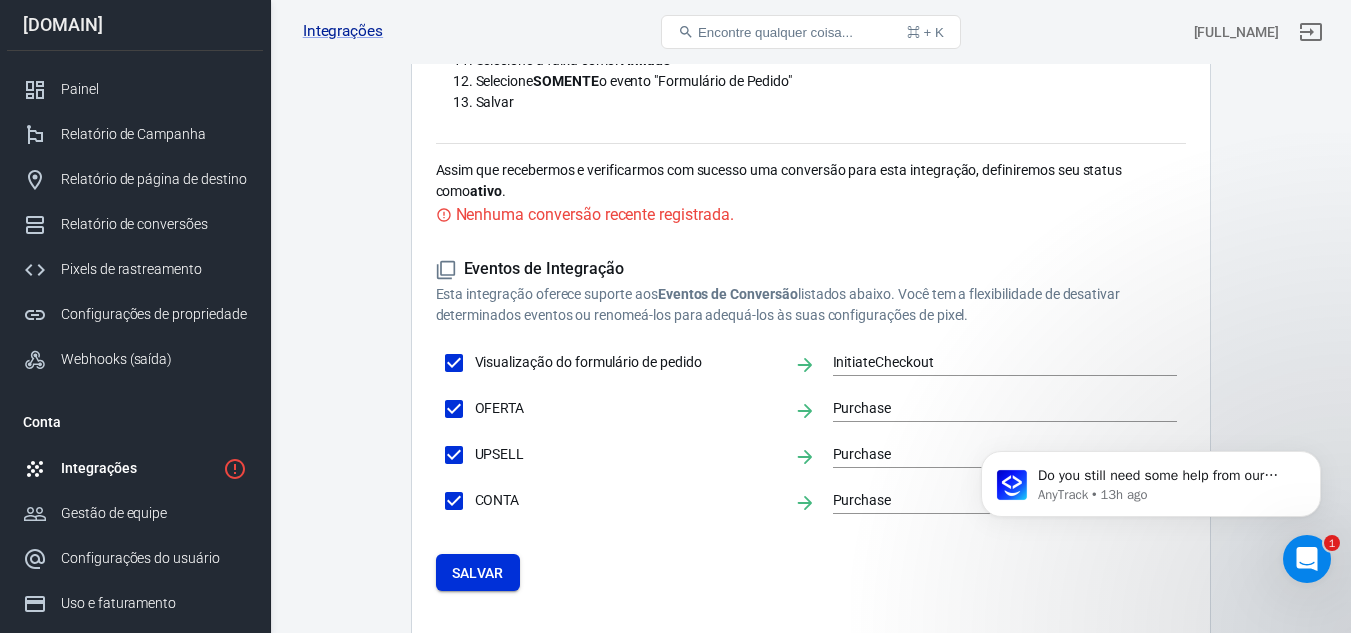 click on "Salvar" at bounding box center [478, 573] 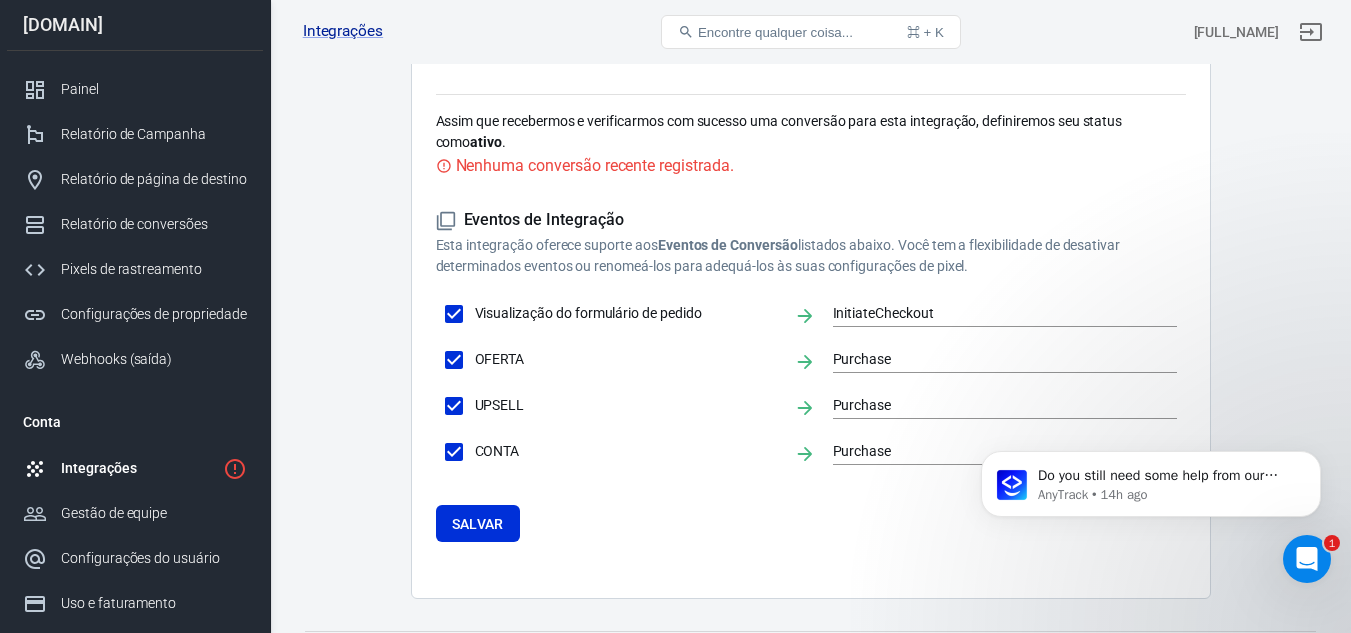 scroll, scrollTop: 806, scrollLeft: 0, axis: vertical 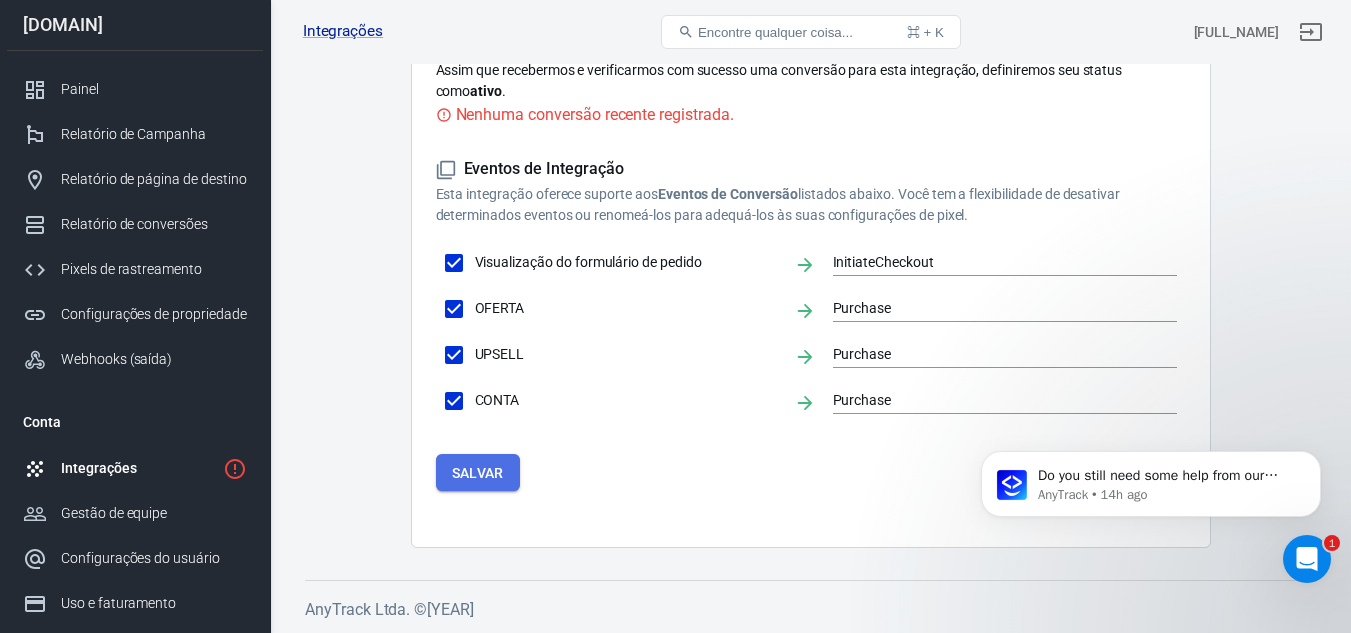 click on "Salvar" at bounding box center (478, 473) 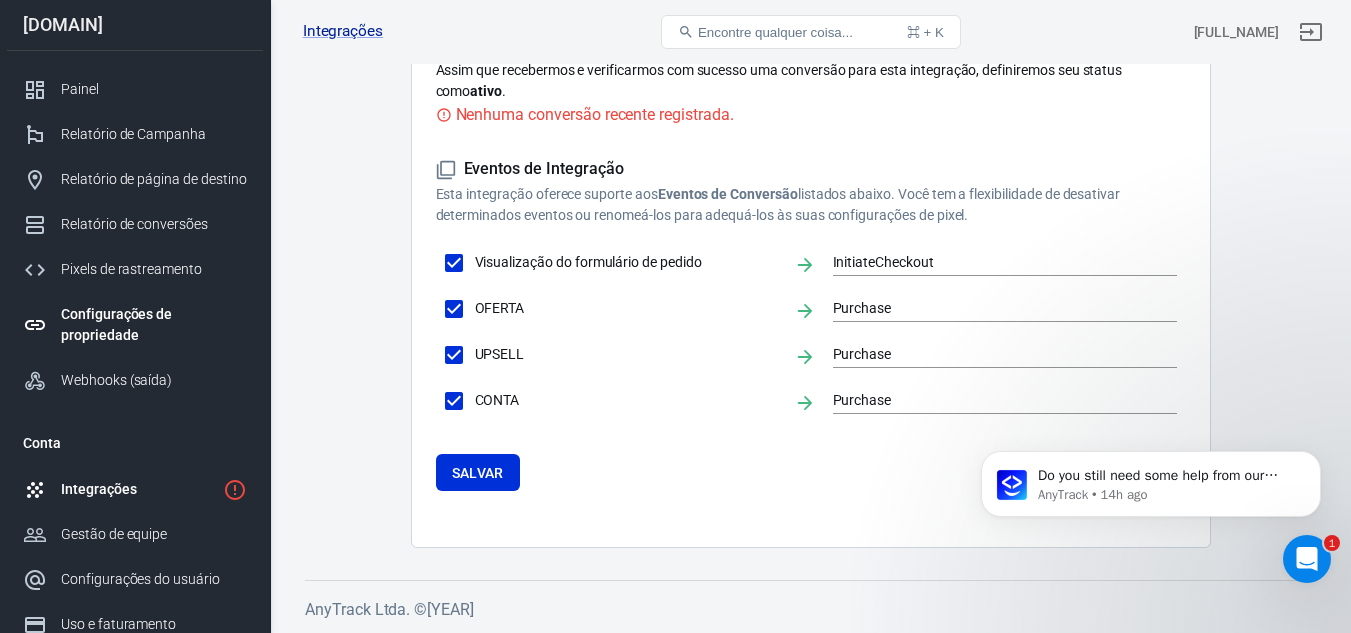 scroll, scrollTop: 706, scrollLeft: 0, axis: vertical 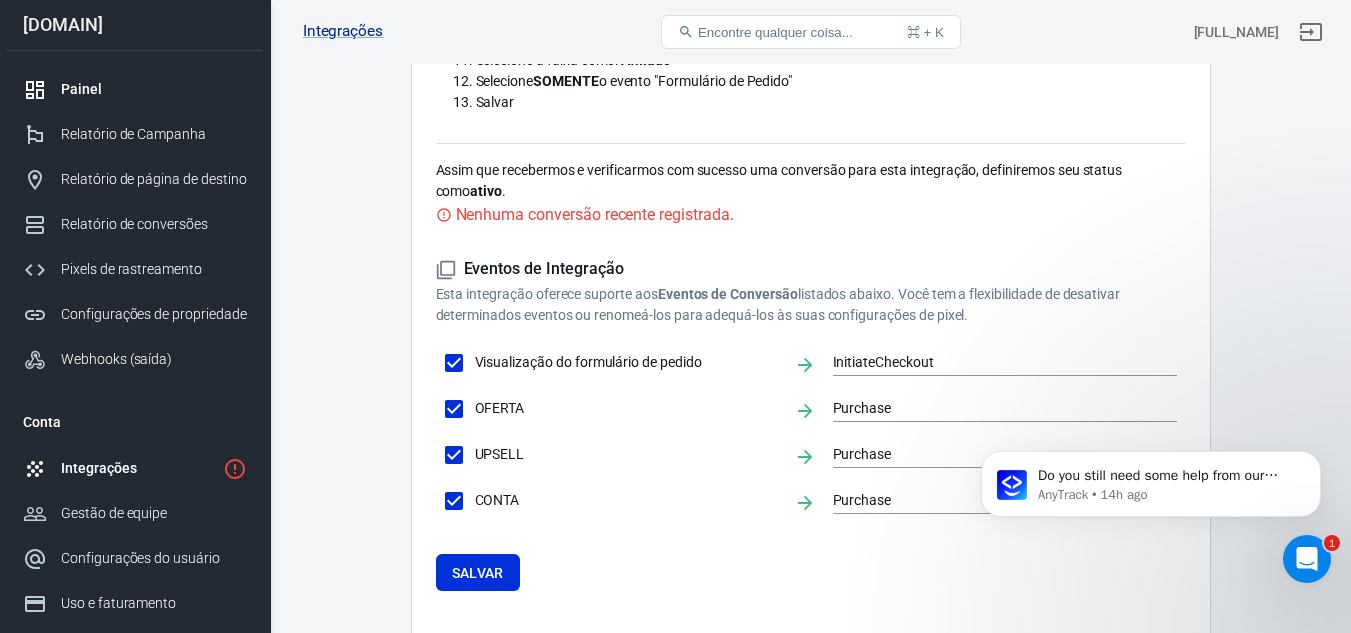 click on "Painel" at bounding box center (154, 89) 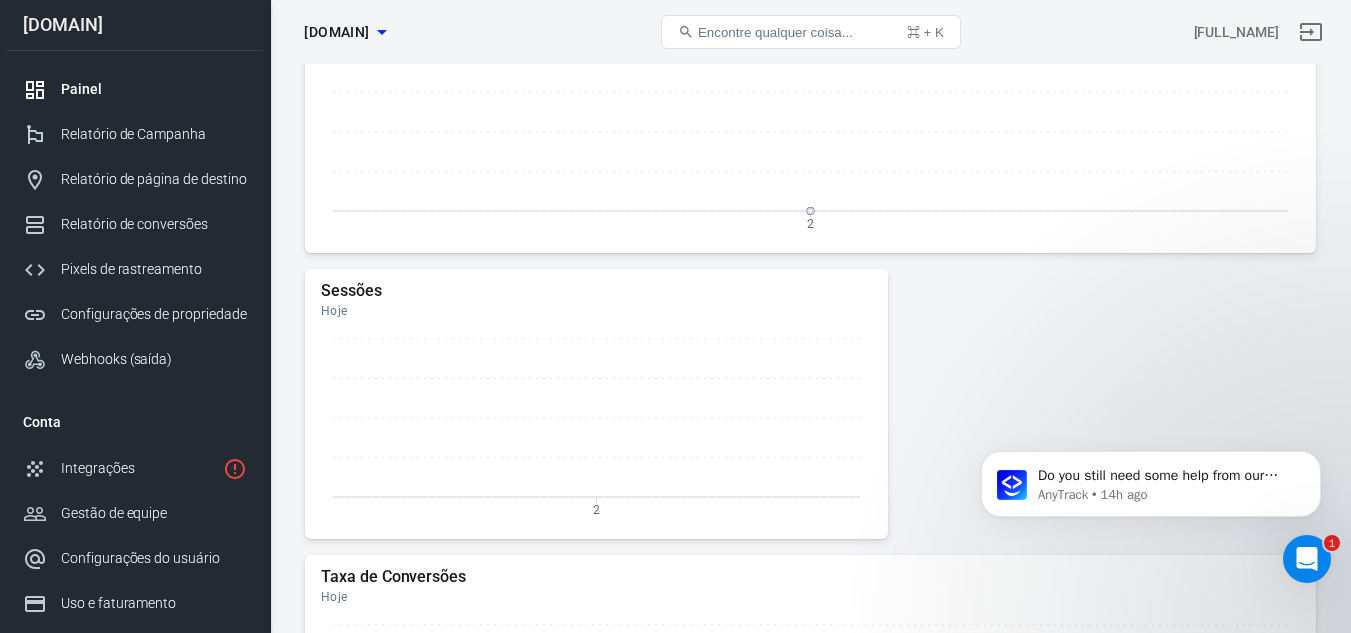 scroll, scrollTop: 100, scrollLeft: 0, axis: vertical 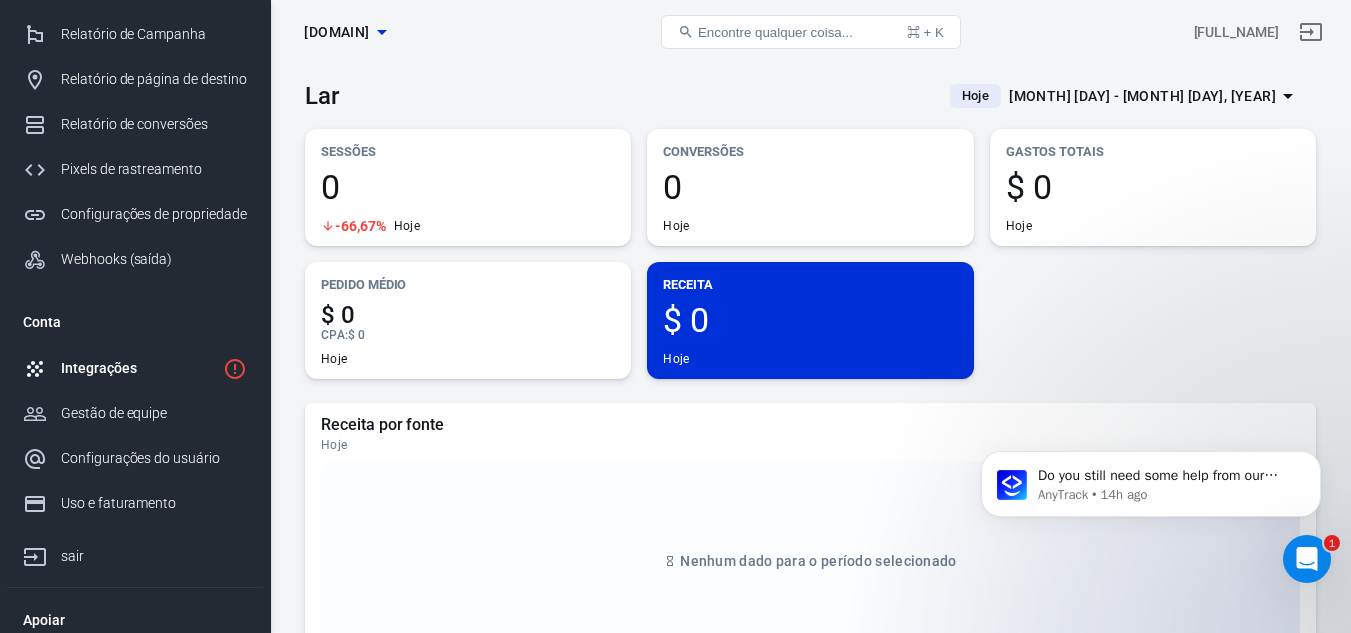 click on "Integrações" at bounding box center (138, 368) 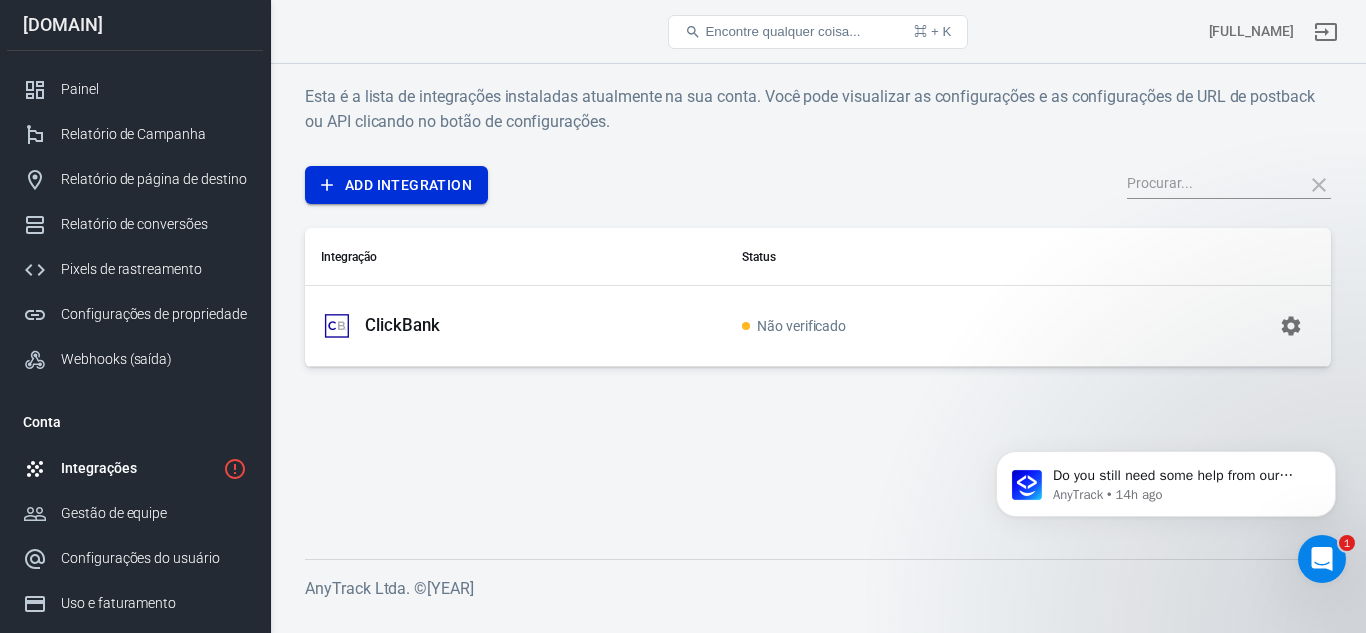 click on "Add integration" at bounding box center [408, 185] 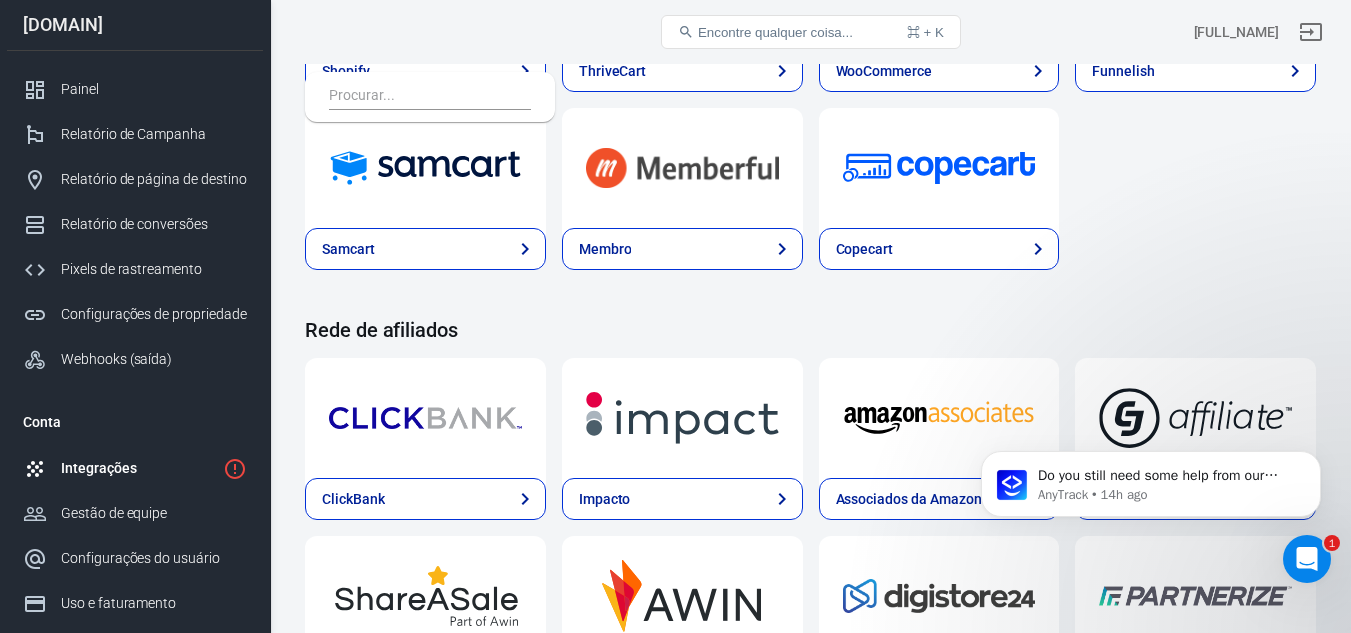 scroll, scrollTop: 600, scrollLeft: 0, axis: vertical 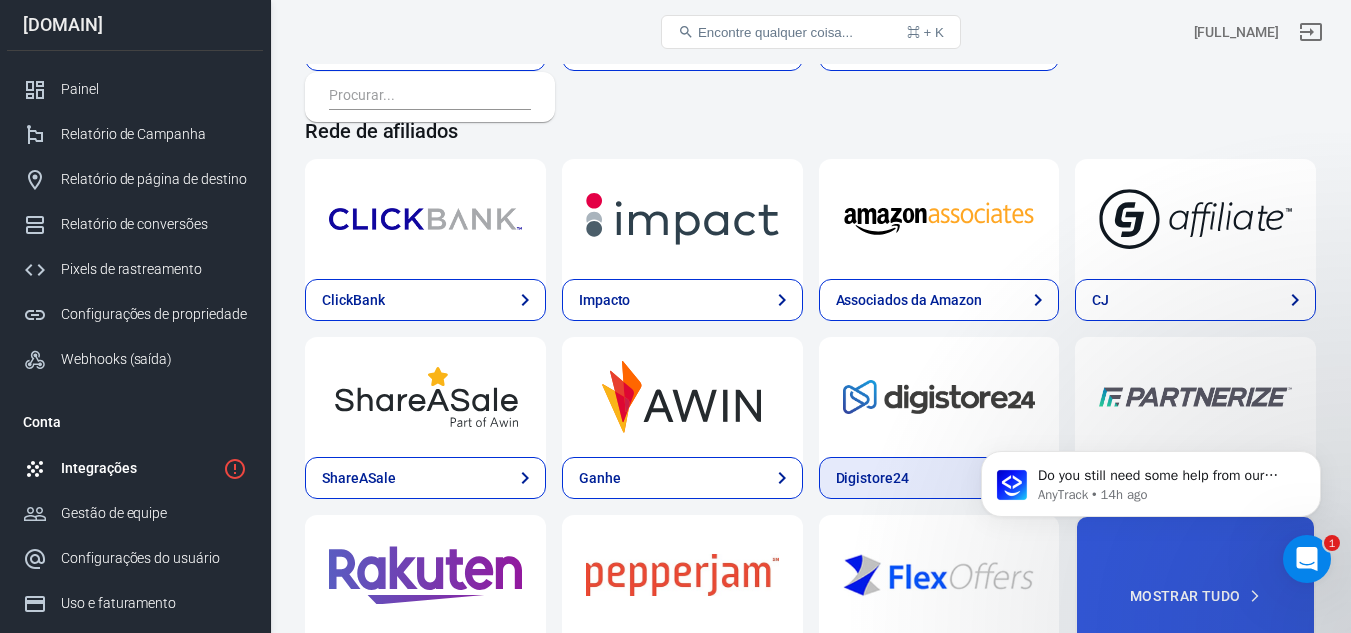 click on "Digistore24" at bounding box center (939, 478) 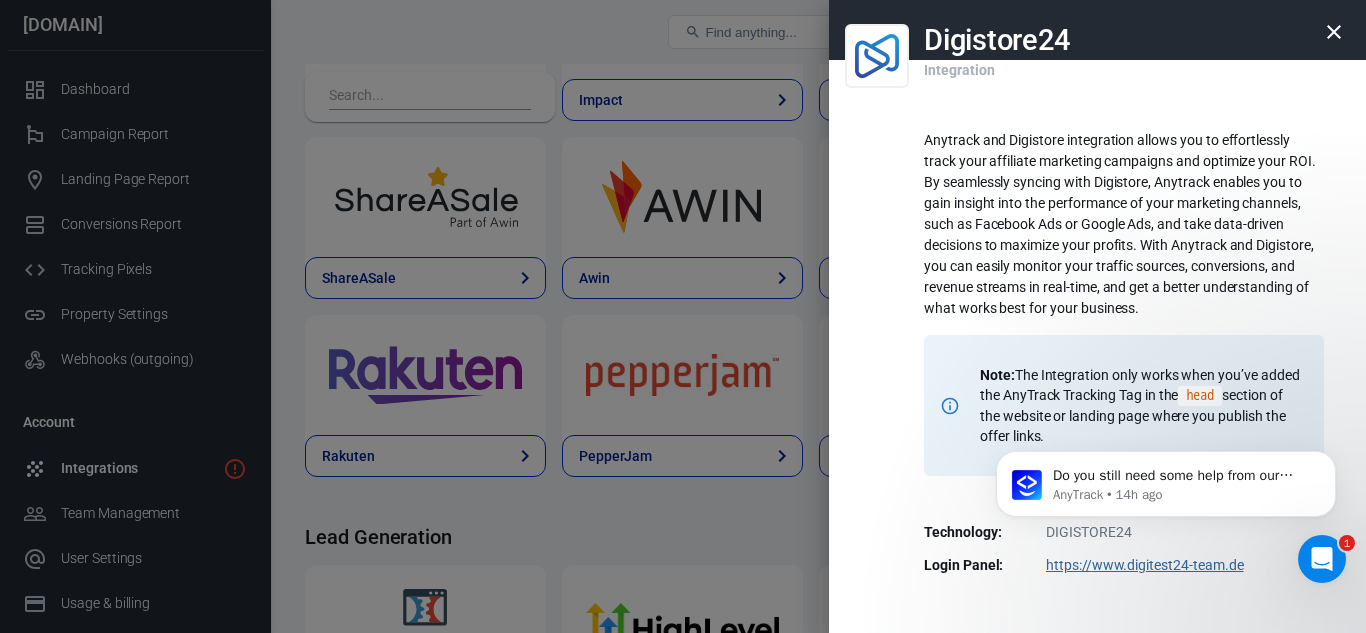 click on "Digistore24 Integration Anytrack and Digistore integration allows you to effortlessly track your affiliate marketing campaigns and optimize your ROI. By seamlessly syncing with Digistore, Anytrack enables you to gain insight into the performance of your marketing channels, such as Facebook Ads or Google Ads, and take data-driven decisions to maximize your profits. With Anytrack and Digistore, you can easily monitor your traffic sources, conversions, and revenue streams in real-time, and get a better understanding of what works best for your business.
Note:
The Integration only works when you’ve added the AnyTrack Tracking Tag in the  head  section of the website or landing page where you publish the offer links.
Technology: DIGISTORE24 Login Panel: https://www.digitest24-team.de Category: Affiliate Network Documentation url: readme.anytrack.io/docs/digistore24 Video tutorial url: Created: Mar 15, 2021, 4:39 AM Updated: Jul 26, 2025, 9:39 PM Install Integration Enable the  Digistore24  integration" at bounding box center (1097, 316) 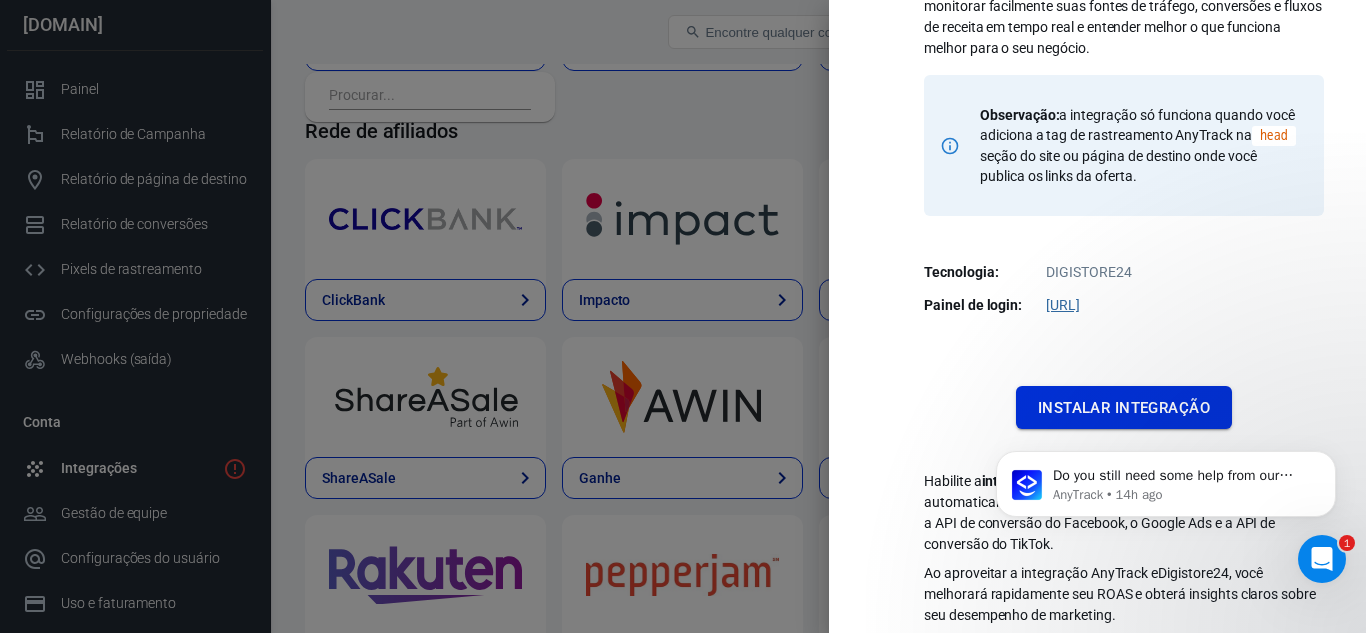 scroll, scrollTop: 287, scrollLeft: 0, axis: vertical 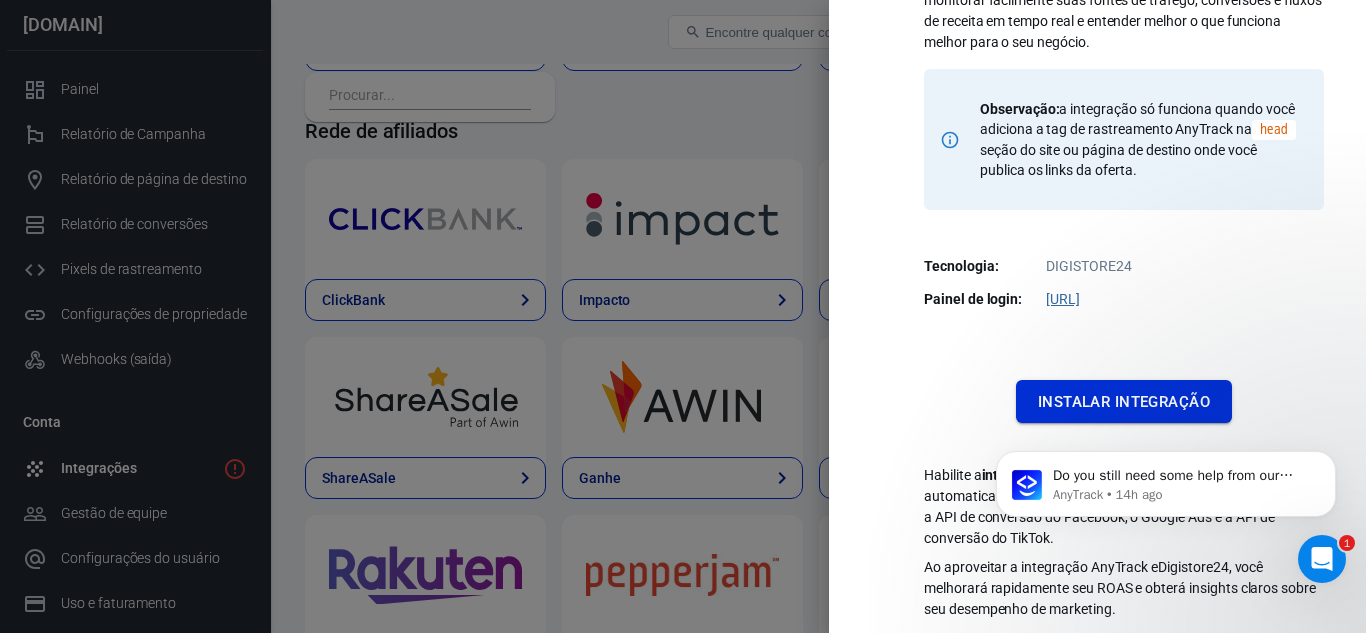 click on "Instalar integração" at bounding box center (1124, 401) 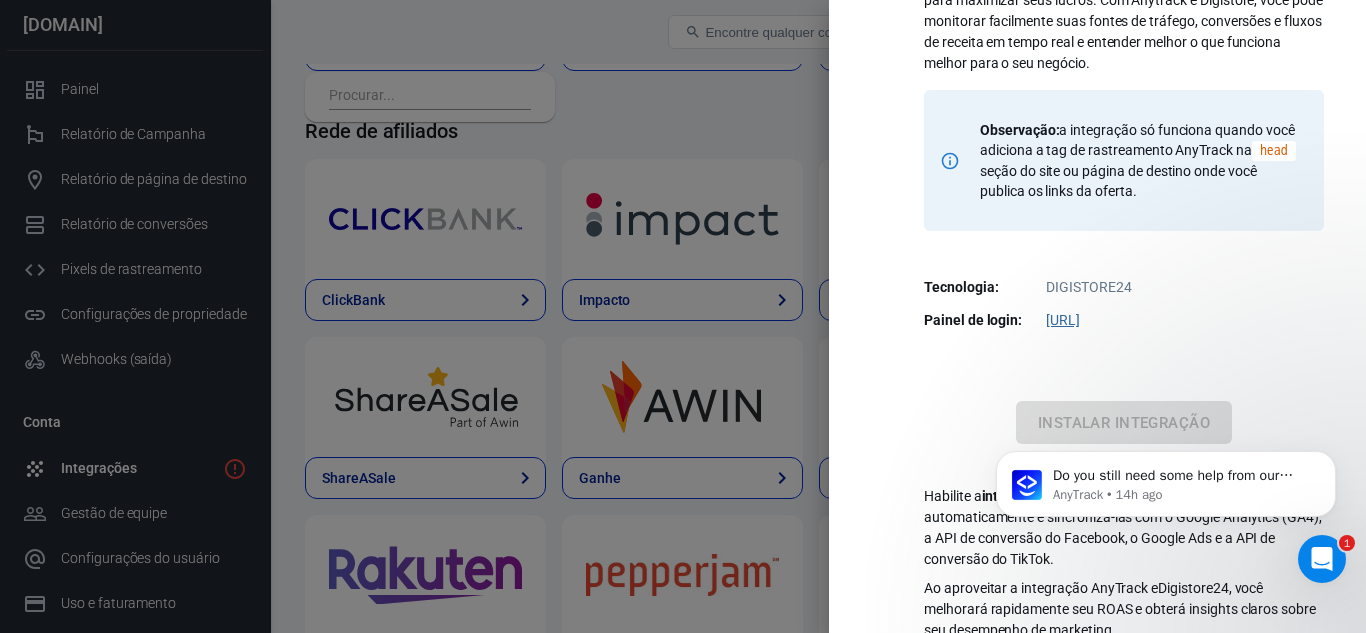 scroll, scrollTop: 287, scrollLeft: 0, axis: vertical 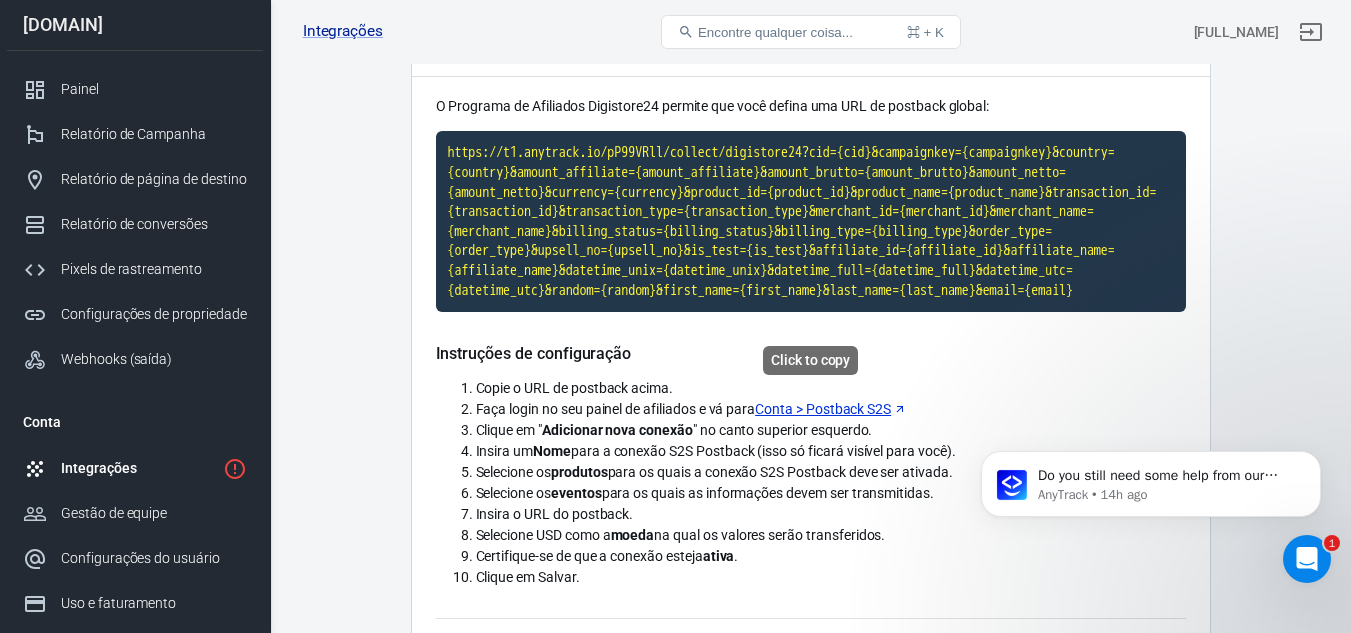 click on "https://t1.anytrack.io/pP99VRll/collect/digistore24?cid={cid}&campaignkey={campaignkey}&country={country}&amount_affiliate={amount_affiliate}&amount_brutto={amount_brutto}&amount_netto={amount_netto}&currency={currency}&product_id={product_id}&product_name={product_name}&transaction_id={transaction_id}&transaction_type={transaction_type}&merchant_id={merchant_id}&merchant_name={merchant_name}&billing_status={billing_status}&billing_type={billing_type}&order_type={order_type}&upsell_no={upsell_no}&is_test={is_test}&affiliate_id={affiliate_id}&affiliate_name={affiliate_name}&datetime_unix={datetime_unix}&datetime_full={datetime_full}&datetime_utc={datetime_utc}&random={random}&first_name={first_name}&last_name={last_name}&email={email}" at bounding box center [811, 221] 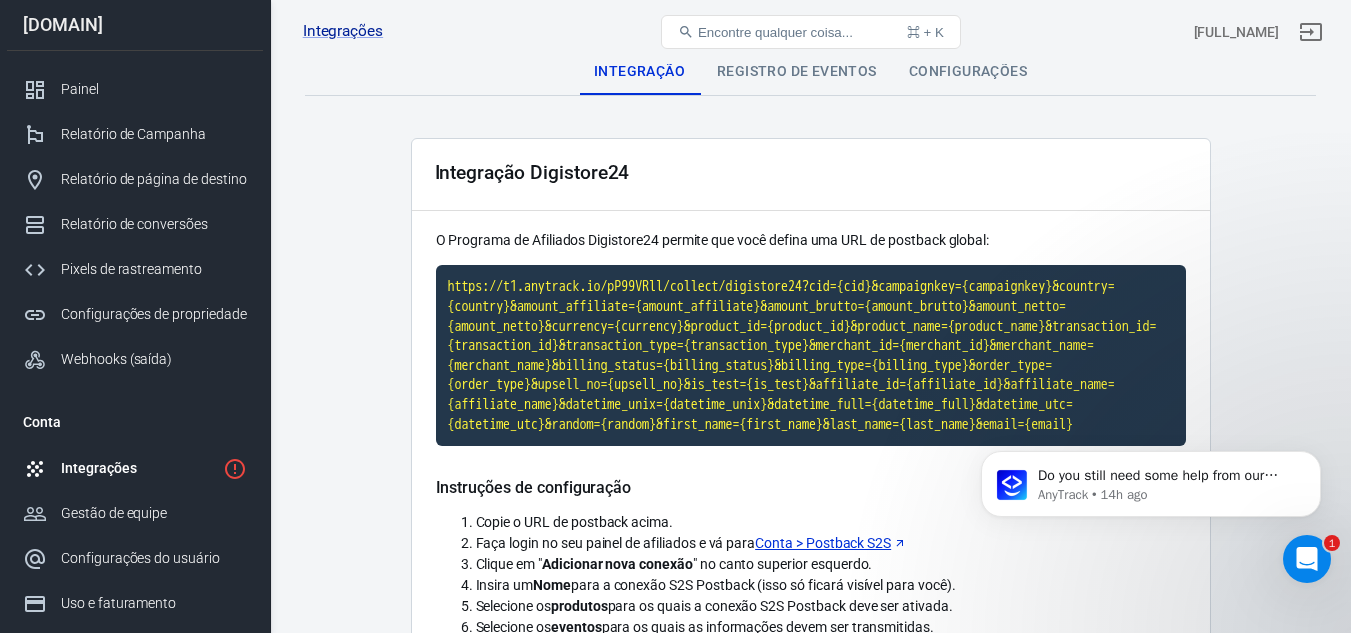 scroll, scrollTop: 0, scrollLeft: 0, axis: both 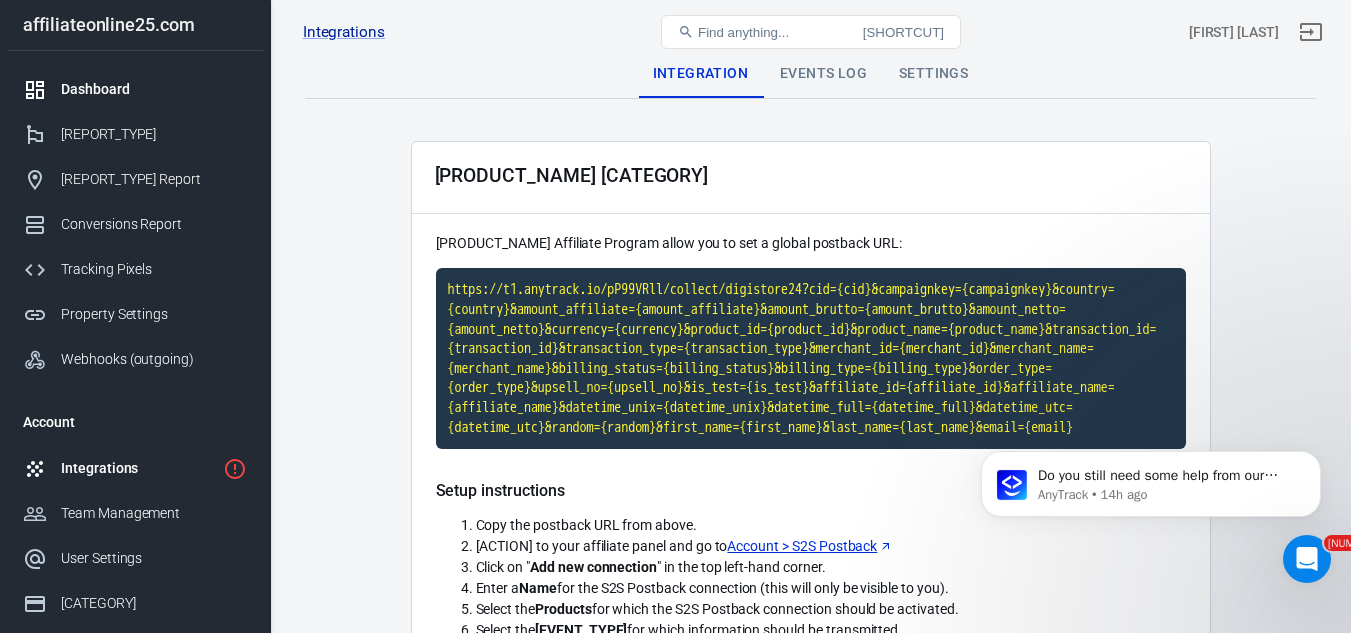 click on "Dashboard" at bounding box center [135, 89] 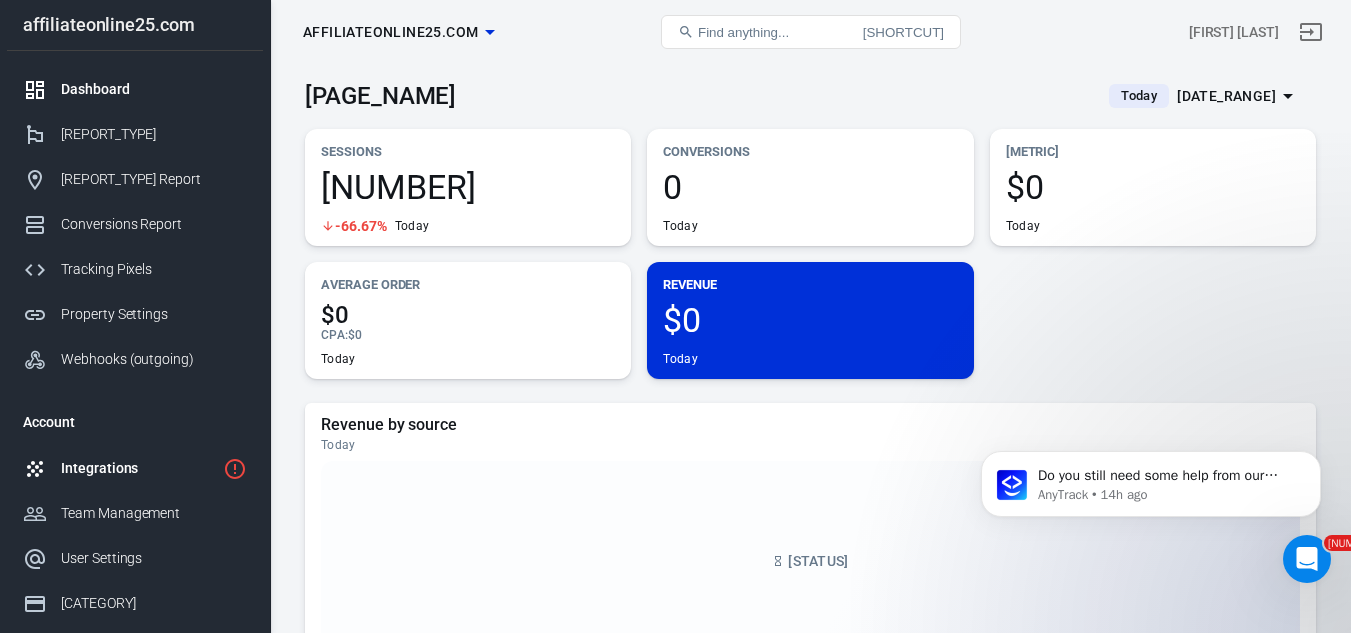click on "Integrations" at bounding box center (138, 468) 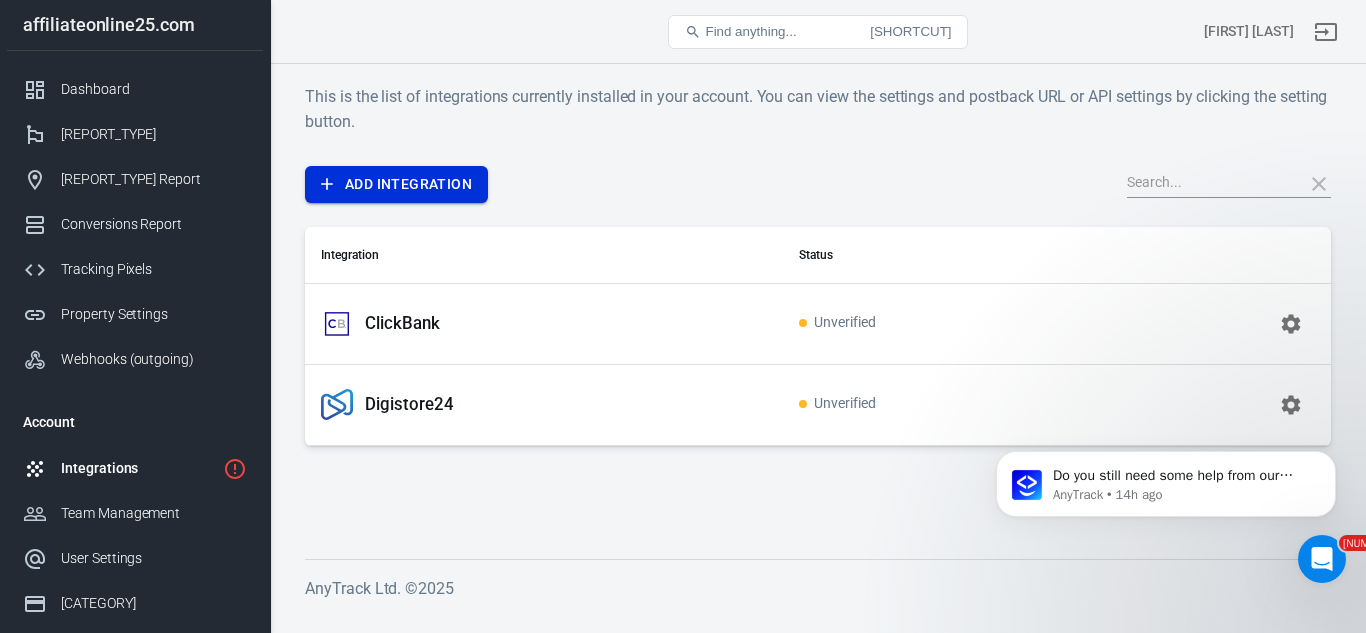 click on "Add Integration" at bounding box center (396, 184) 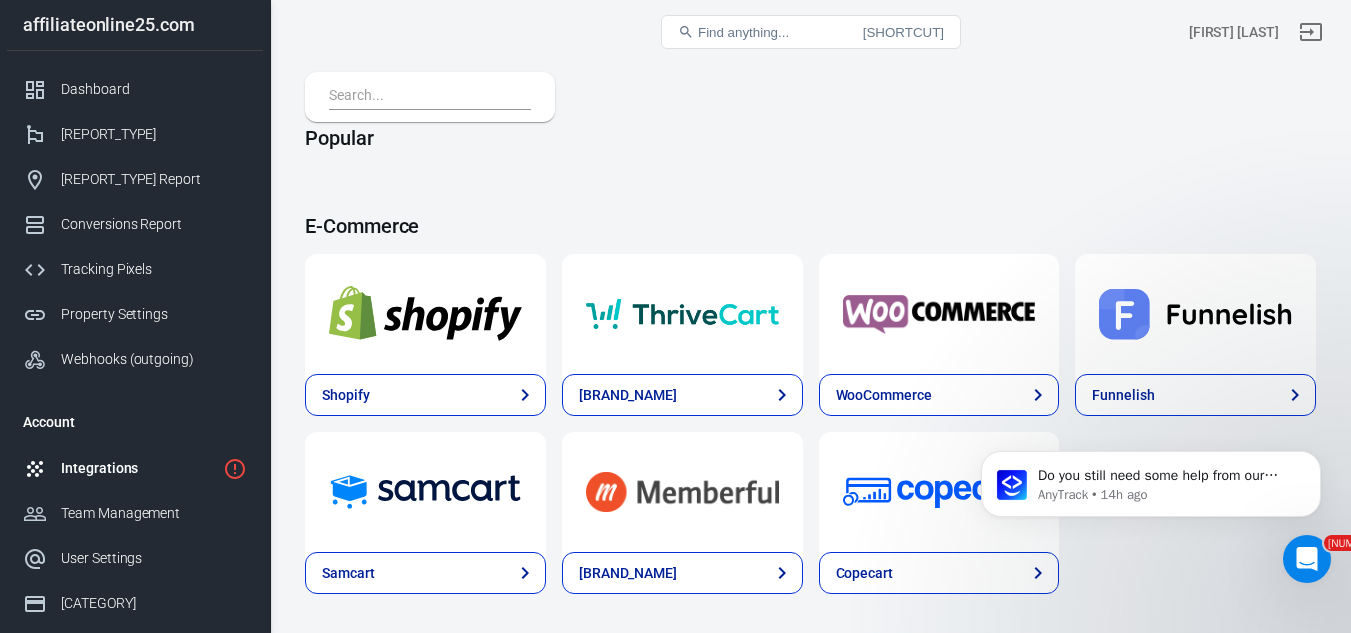 scroll, scrollTop: 0, scrollLeft: 0, axis: both 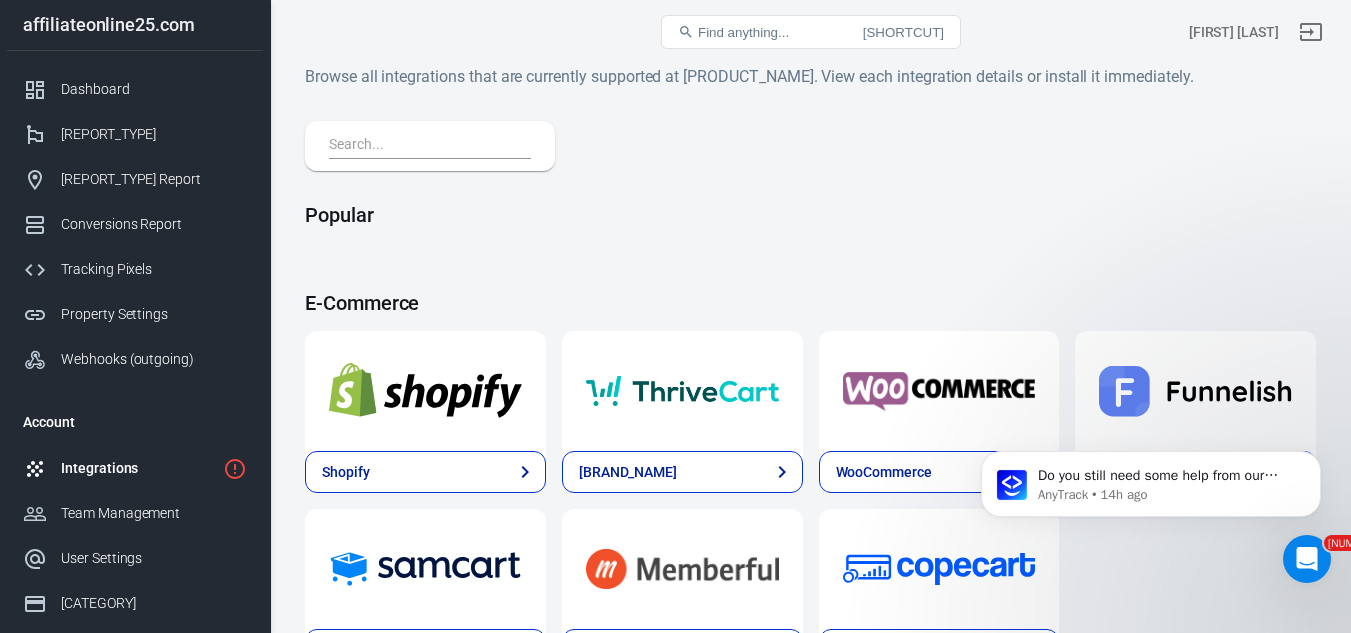 click at bounding box center (426, 146) 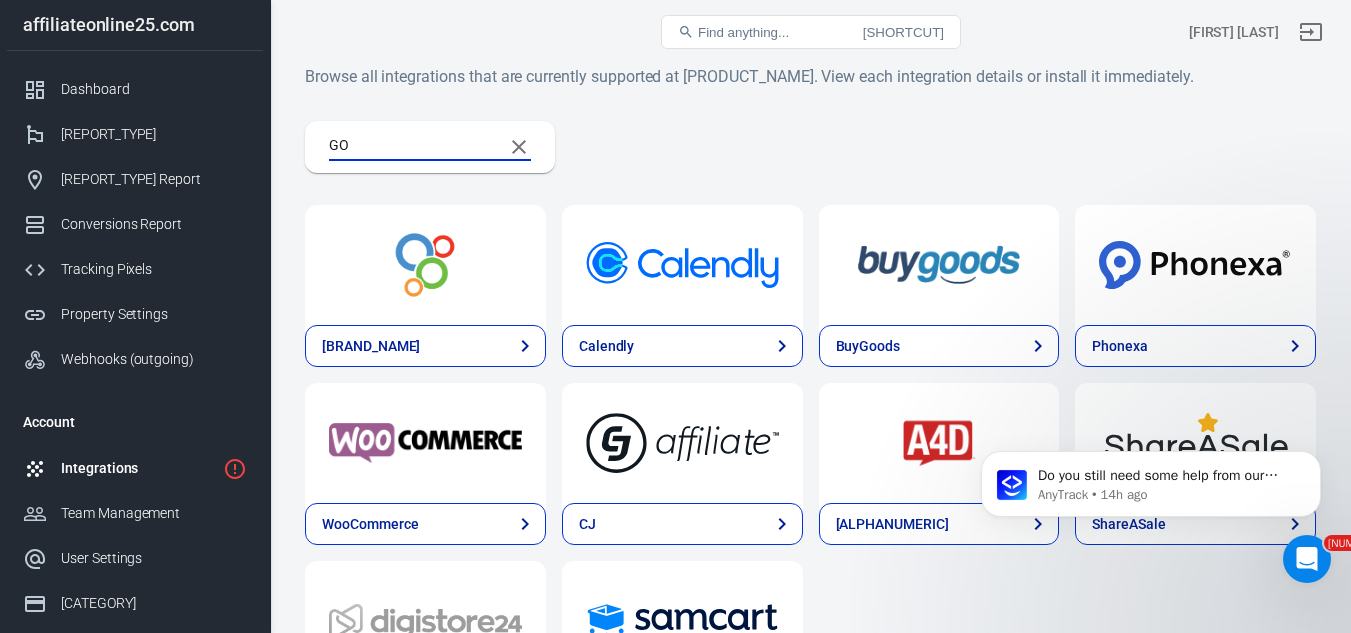 type on "G" 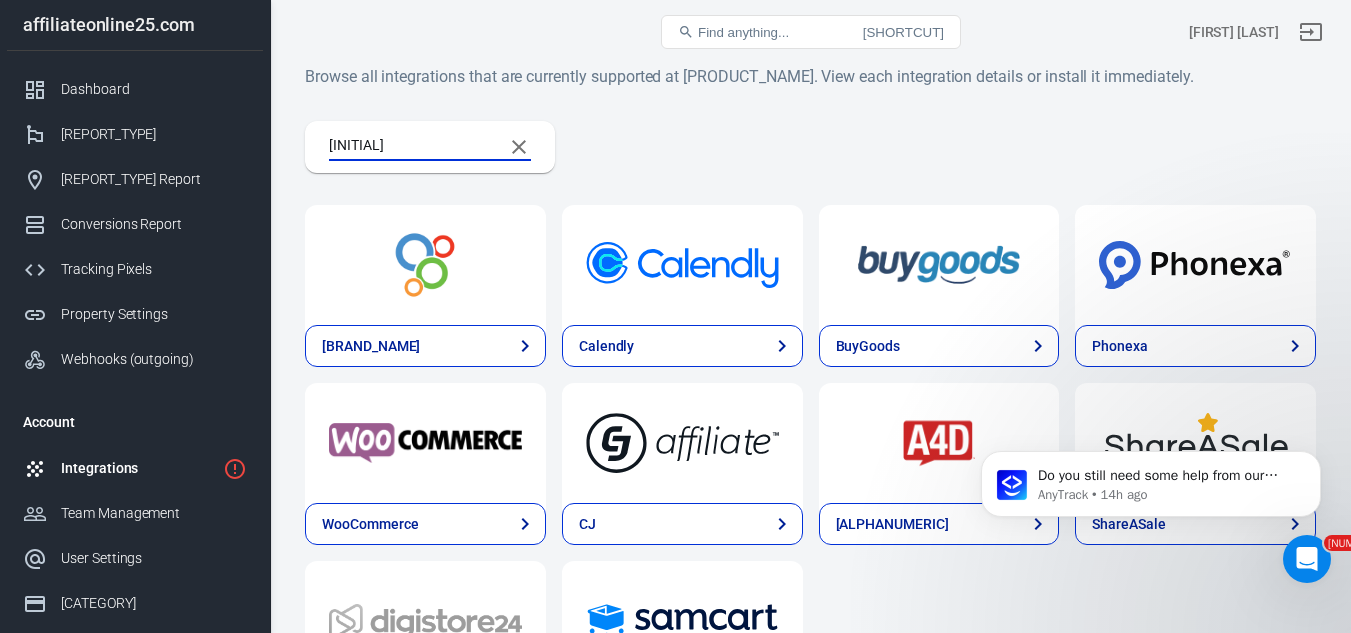 type 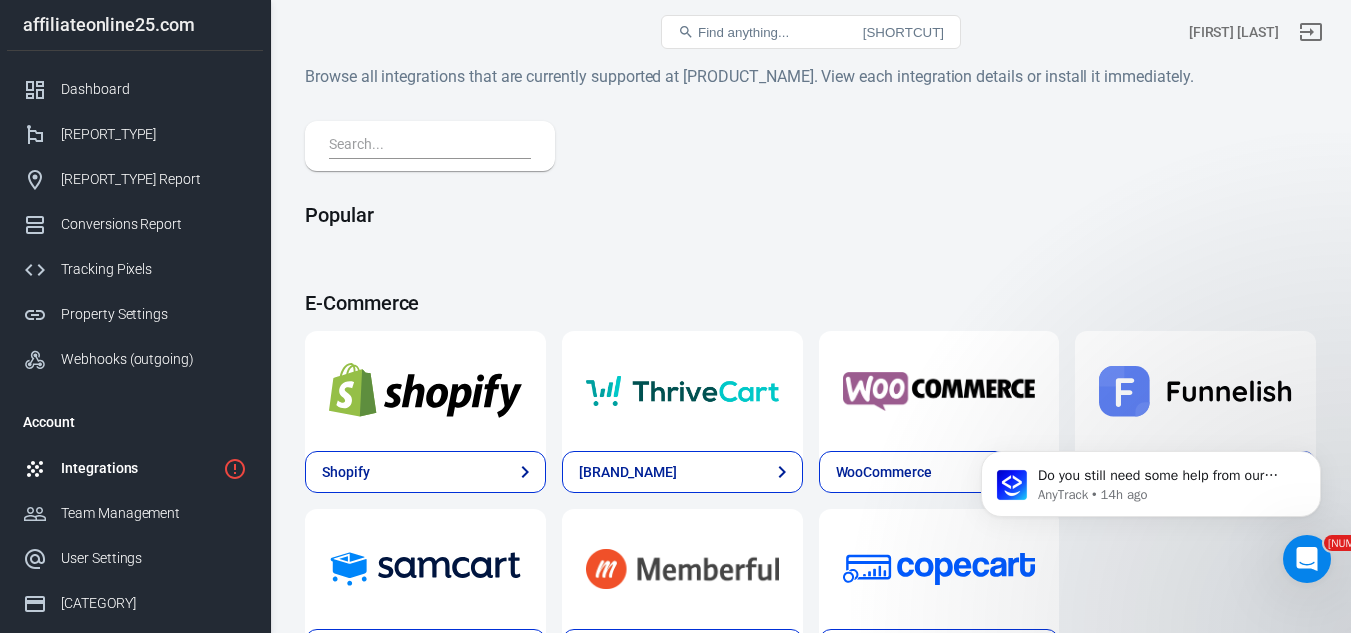 click on "[FULL_NAME]" at bounding box center (1157, 32) 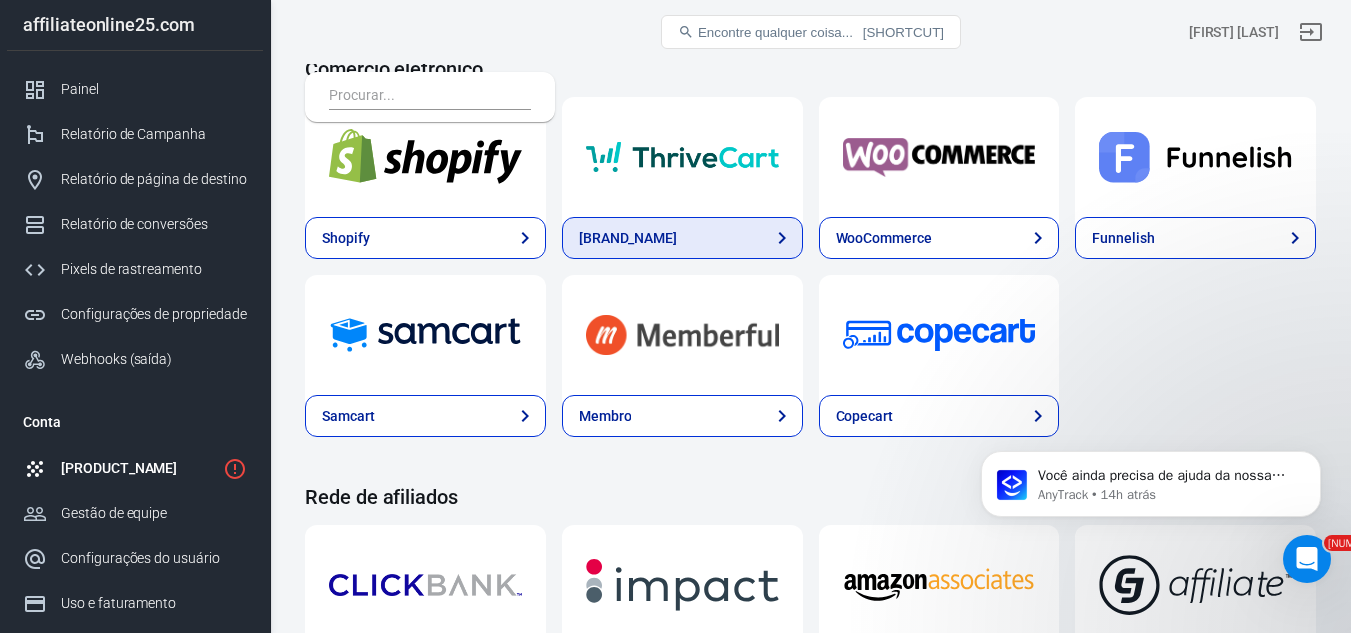 scroll, scrollTop: 200, scrollLeft: 0, axis: vertical 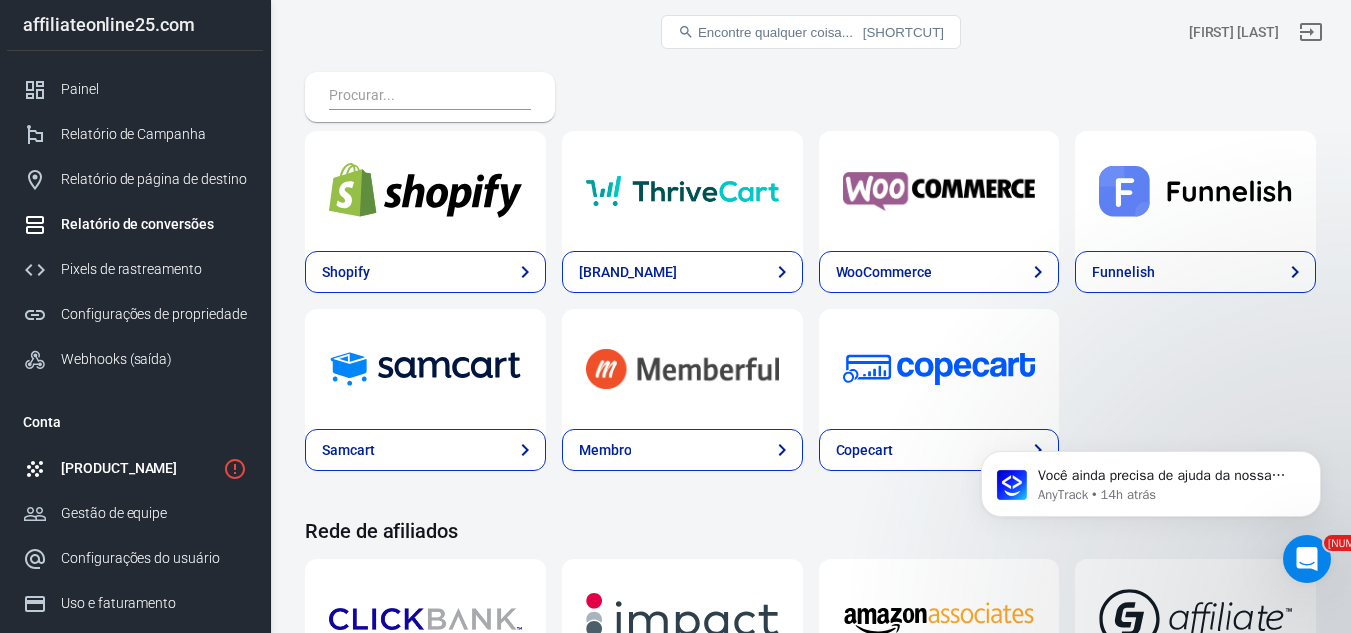 click on "Relatório de conversões" at bounding box center [135, 224] 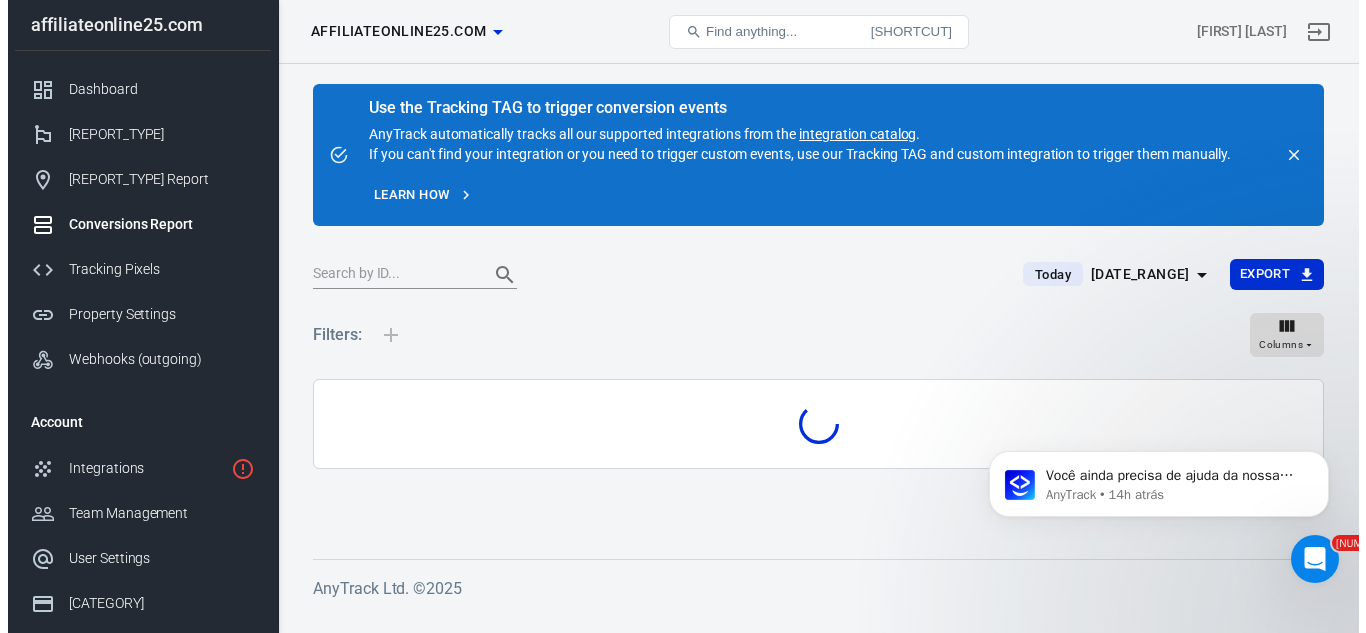 scroll, scrollTop: 0, scrollLeft: 0, axis: both 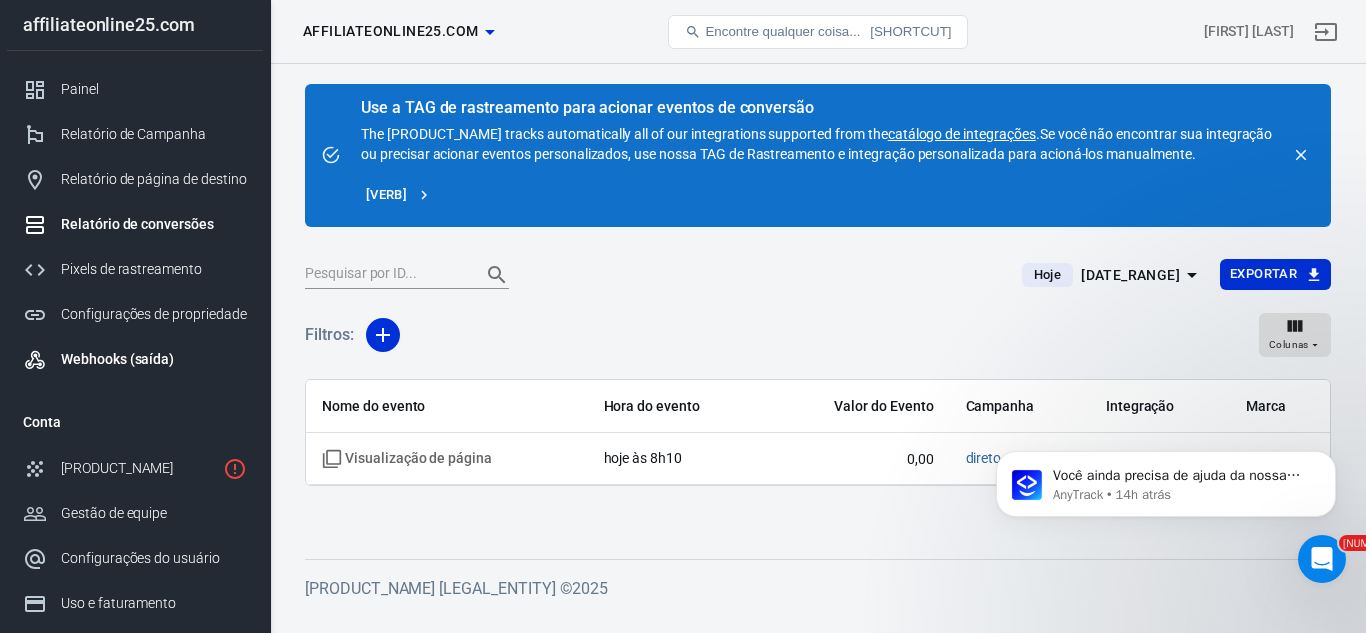 click on "Pixels de rastreamento" at bounding box center [131, 269] 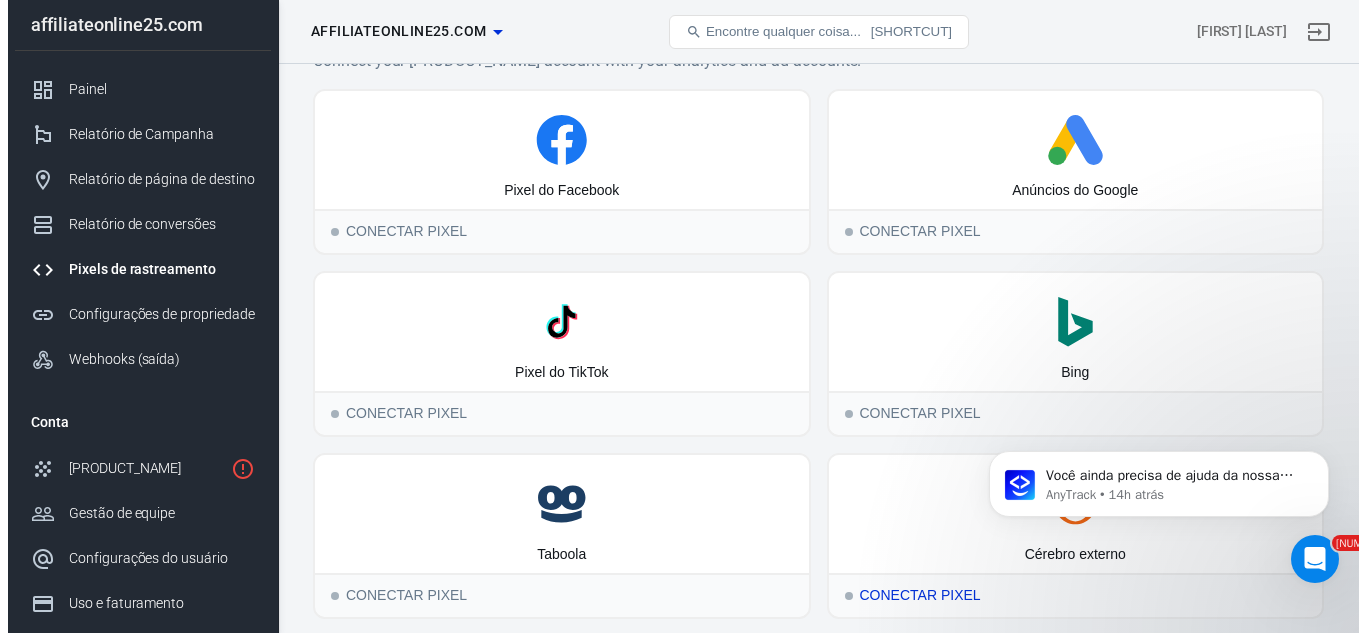 scroll, scrollTop: 0, scrollLeft: 0, axis: both 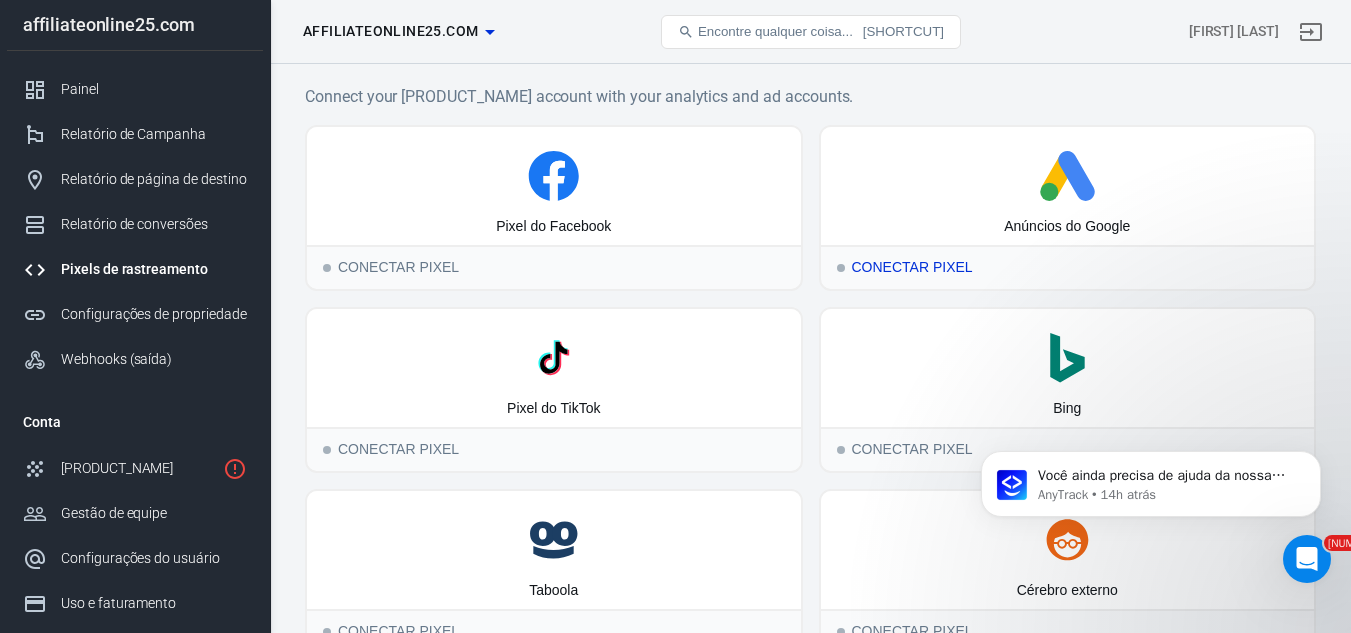click on "Anúncios do Google" at bounding box center [1068, 186] 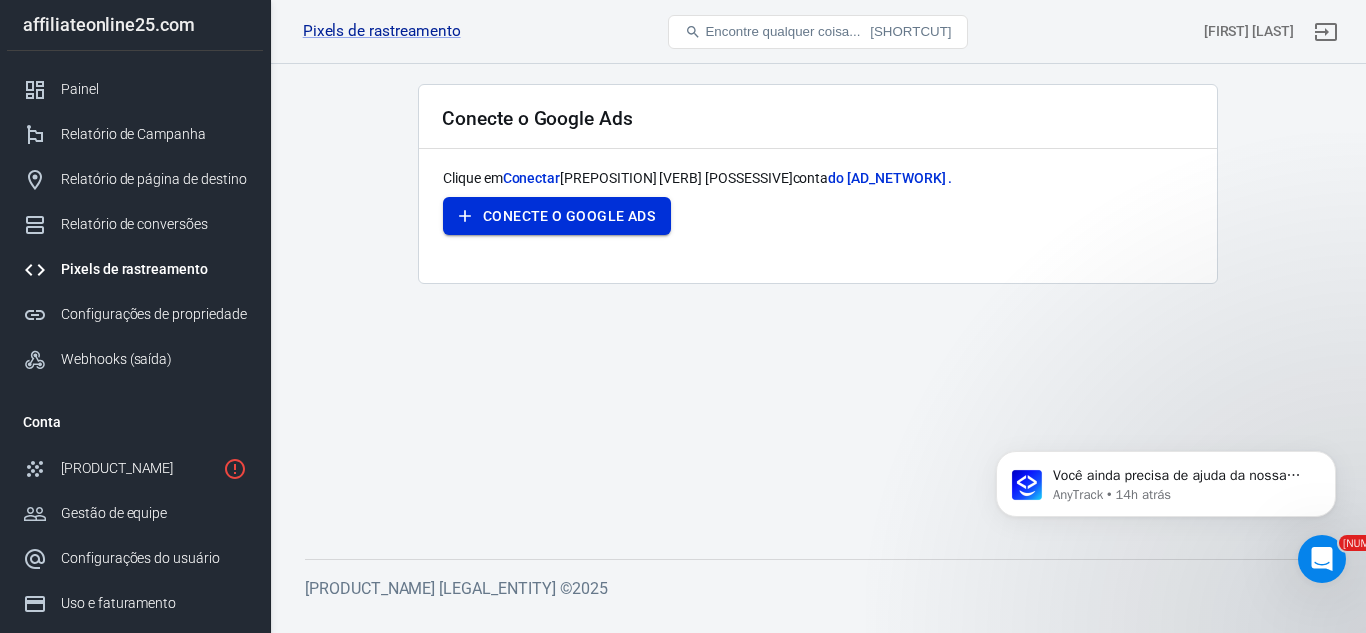 click on "Conecte o Google Ads" at bounding box center [569, 216] 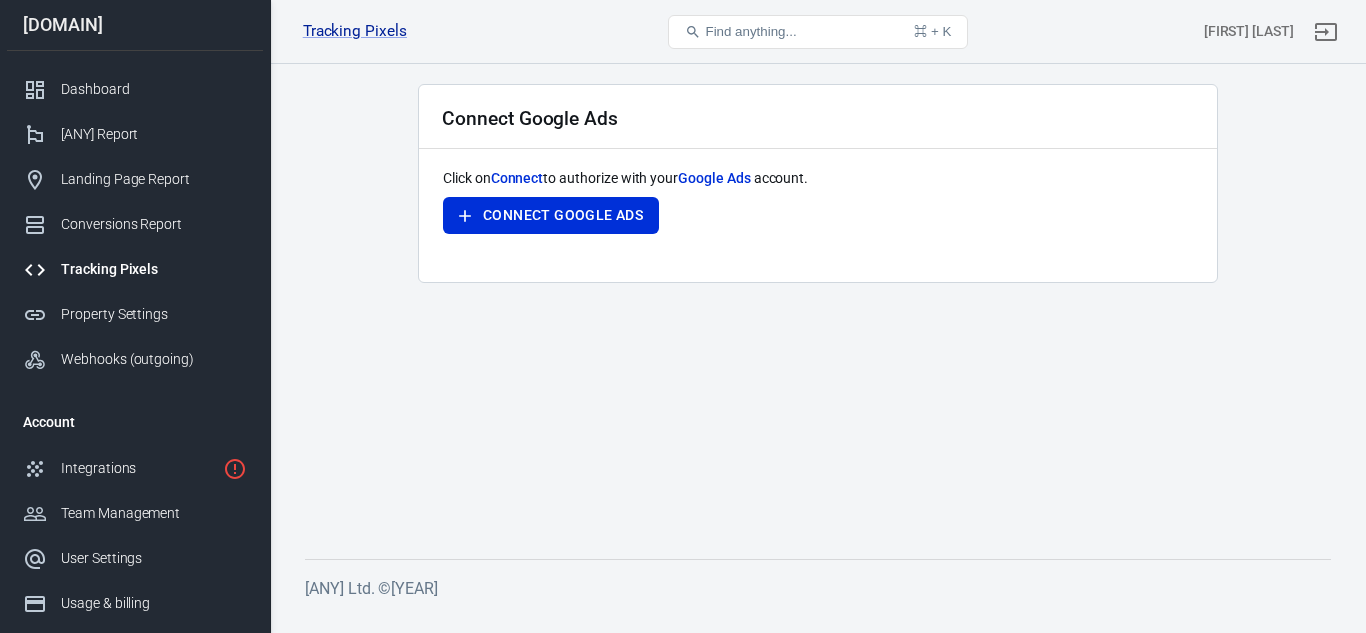scroll, scrollTop: 0, scrollLeft: 0, axis: both 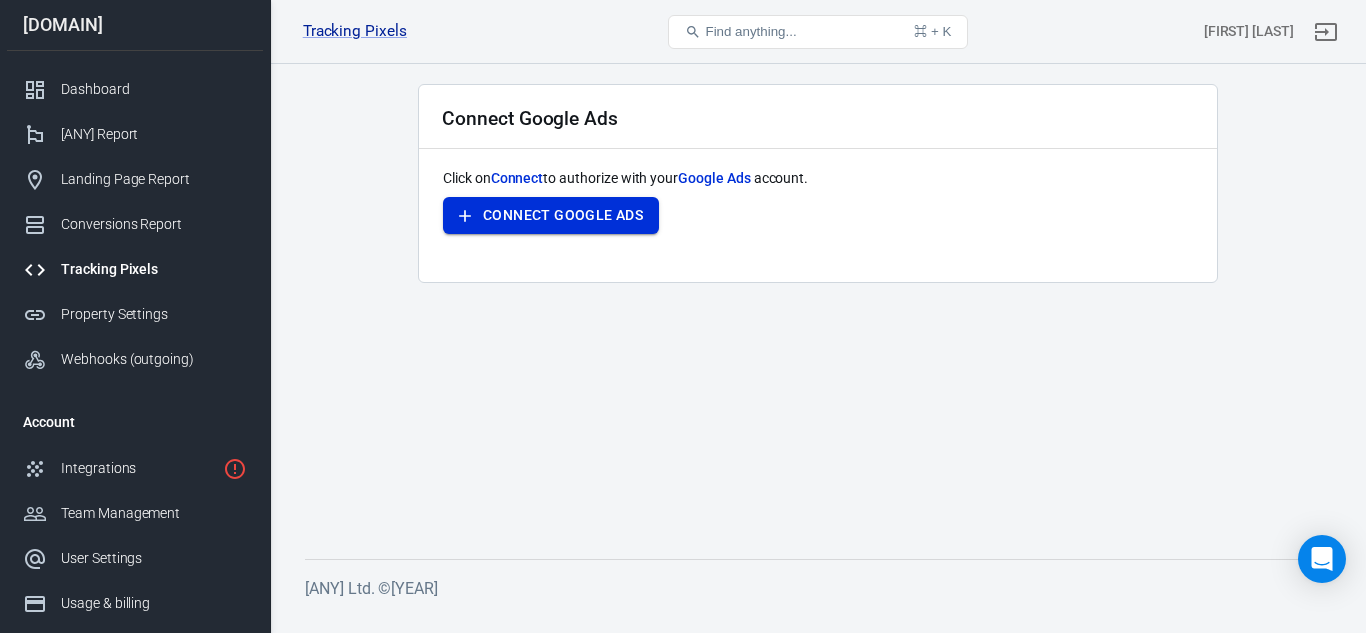click on "Connect Google Ads" at bounding box center [551, 215] 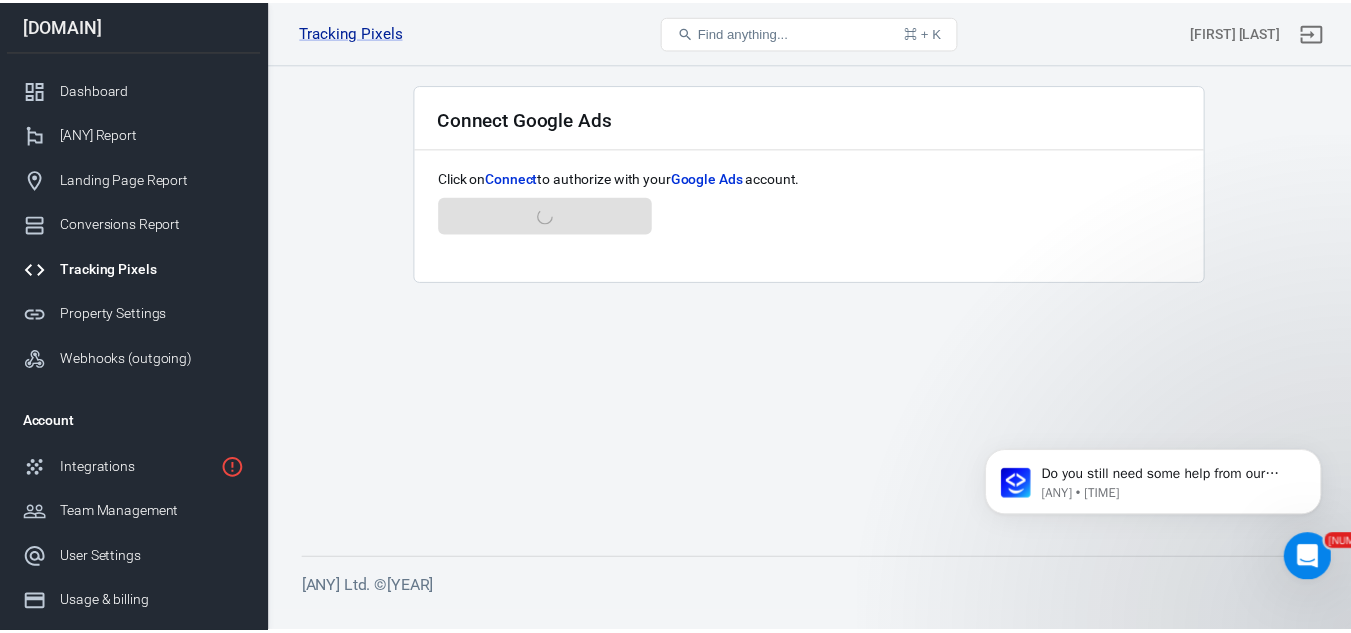scroll, scrollTop: 0, scrollLeft: 0, axis: both 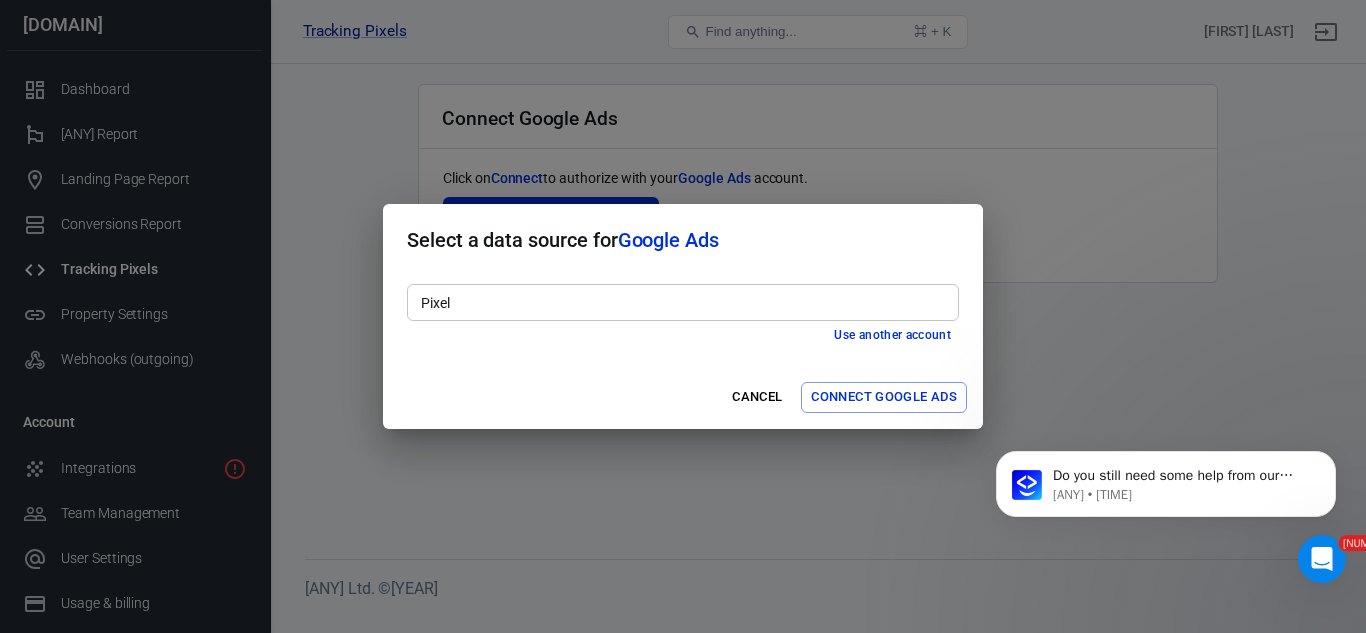 click on "Connect Google Ads" at bounding box center (884, 397) 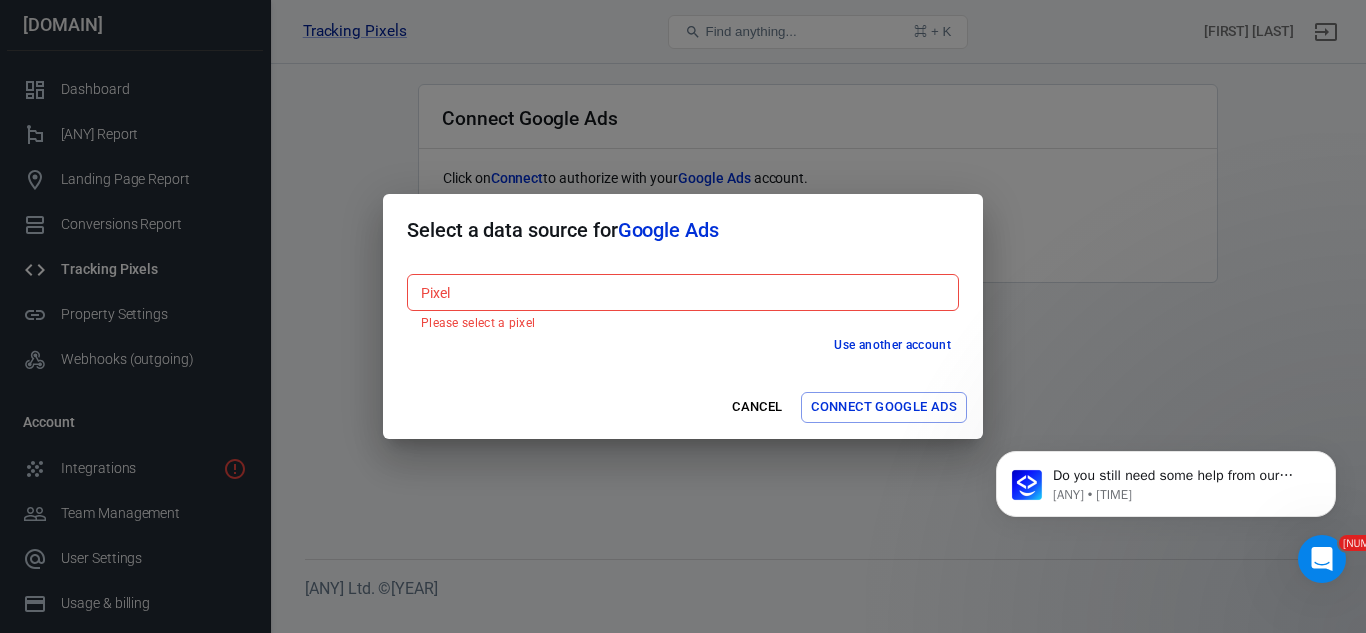 click on "Pixel" at bounding box center [681, 292] 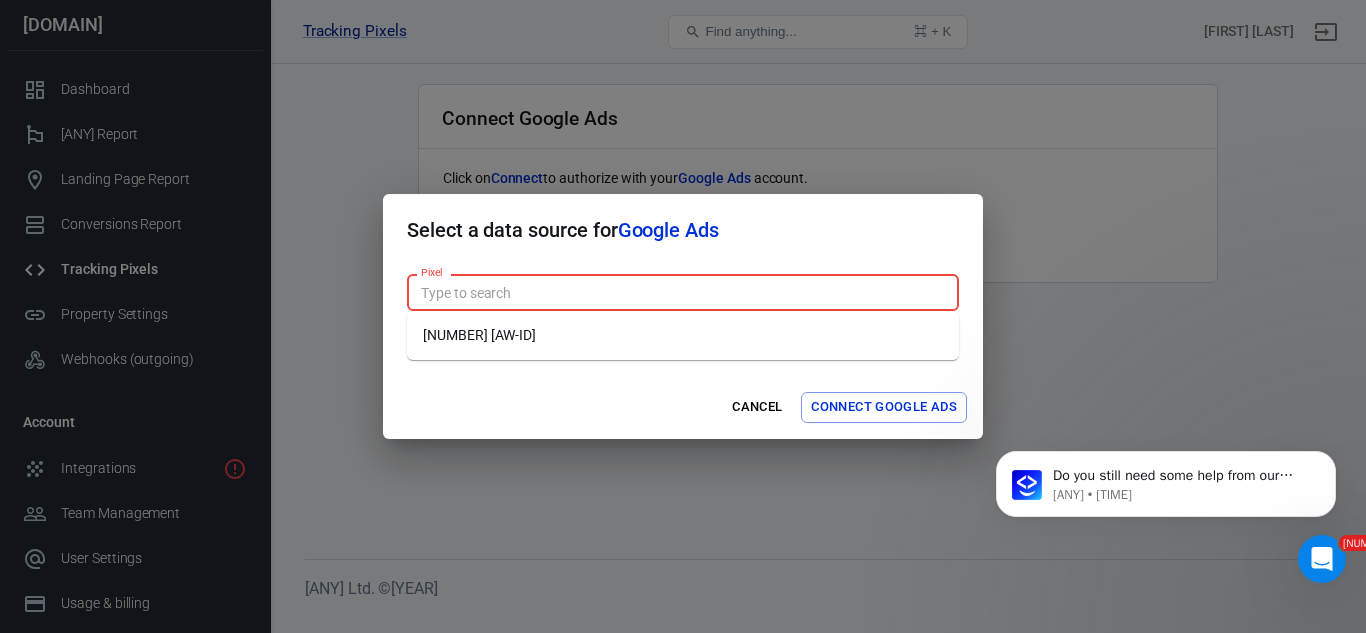 click on "5247481158 [AW-16976631412]" at bounding box center (683, 335) 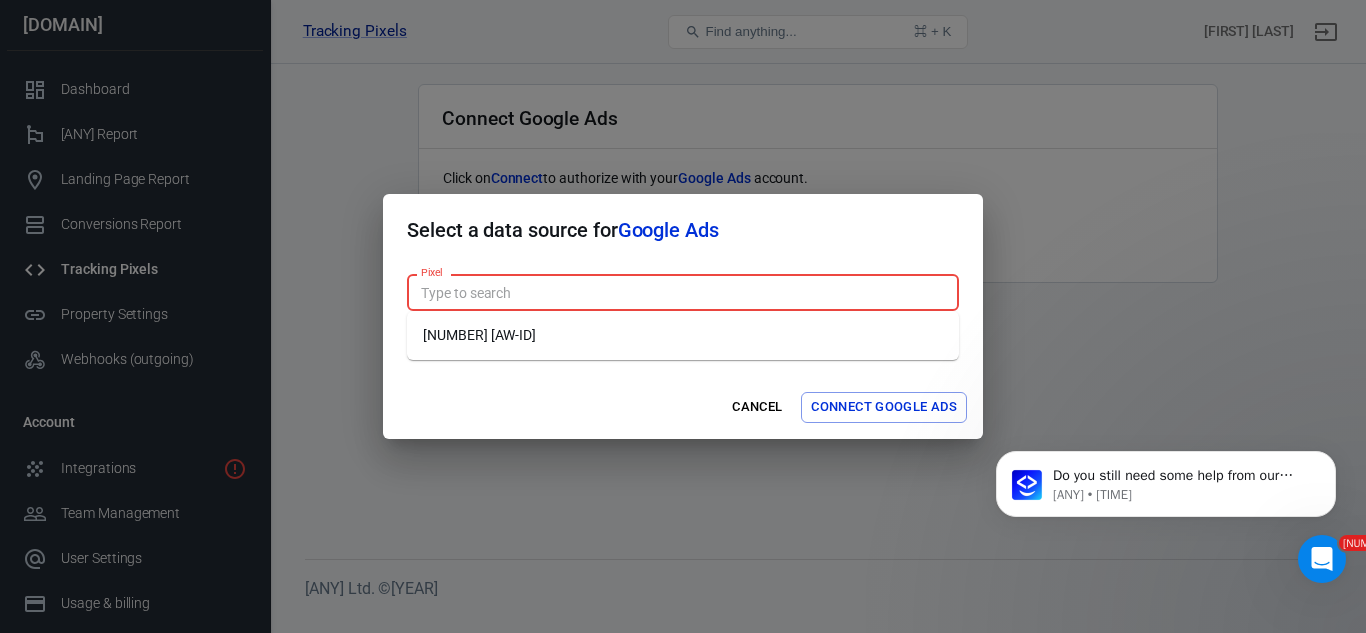 type on "5247481158 [AW-16976631412]" 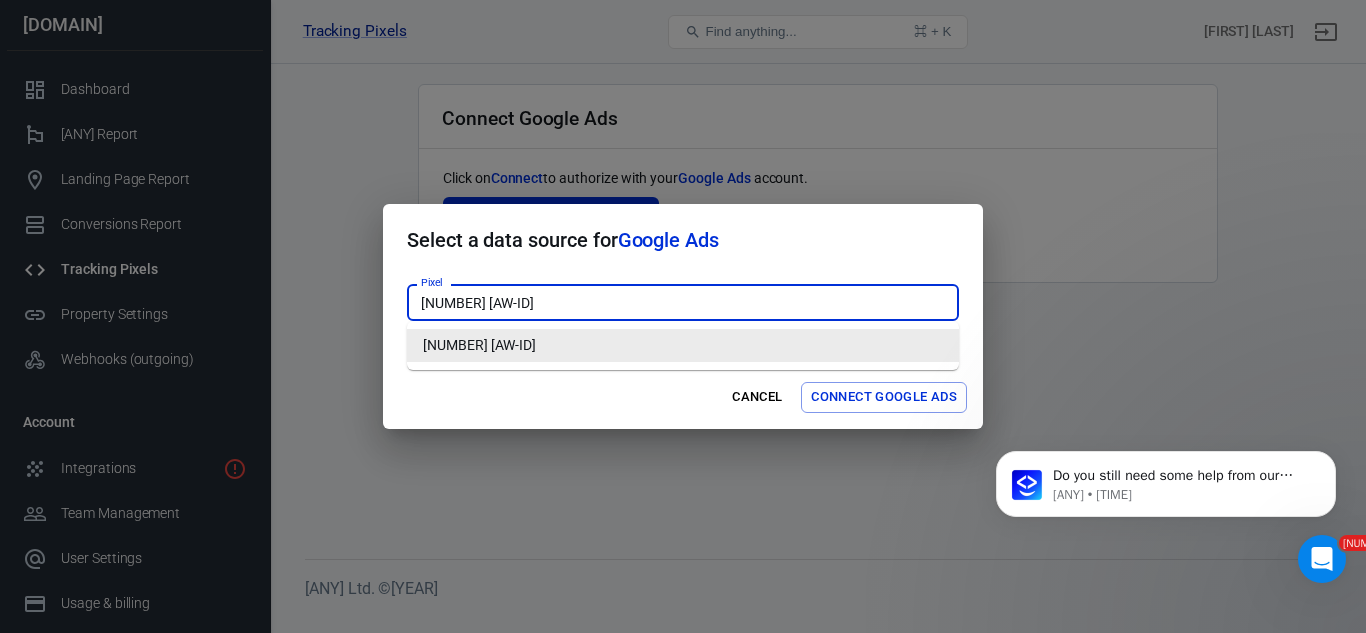click on "5247481158 [AW-16976631412]" at bounding box center (683, 345) 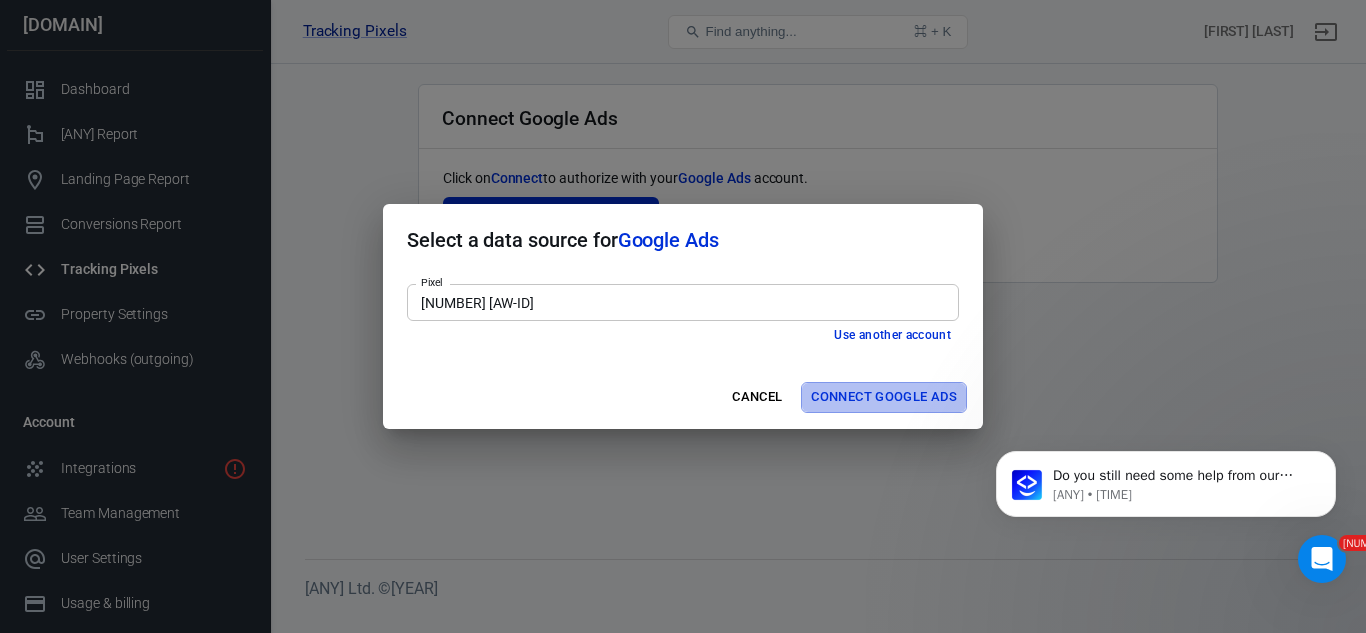 click on "Connect Google Ads" at bounding box center (884, 397) 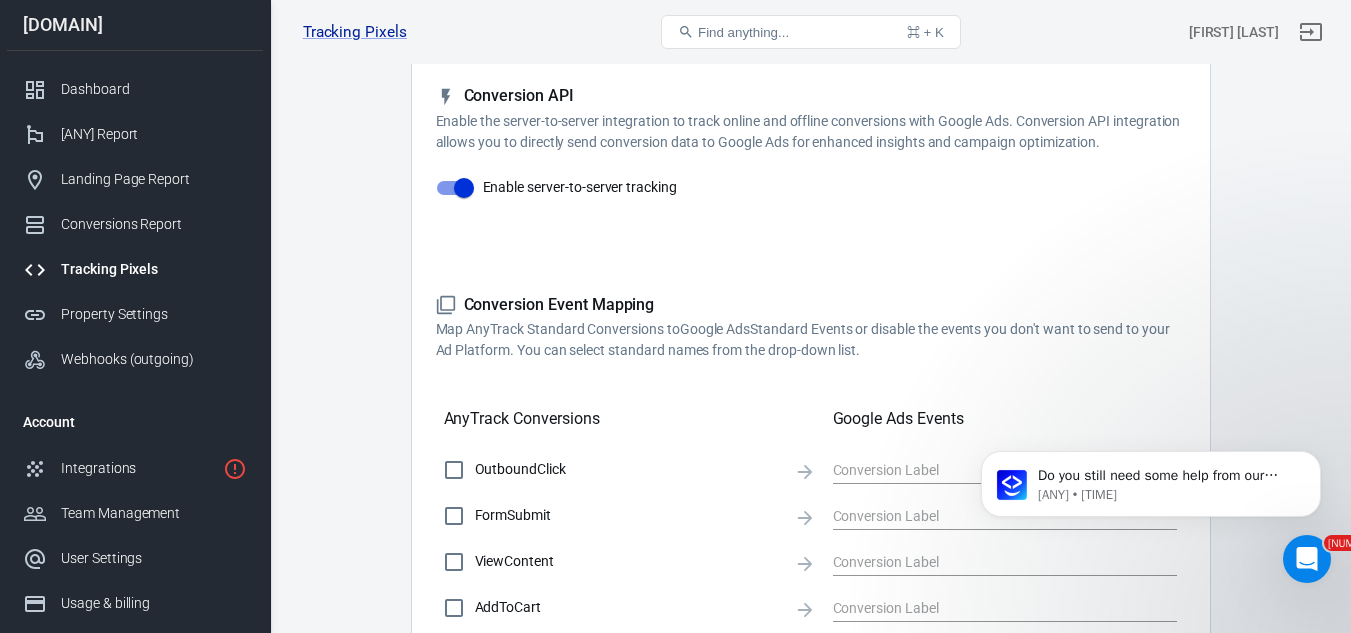 scroll, scrollTop: 399, scrollLeft: 0, axis: vertical 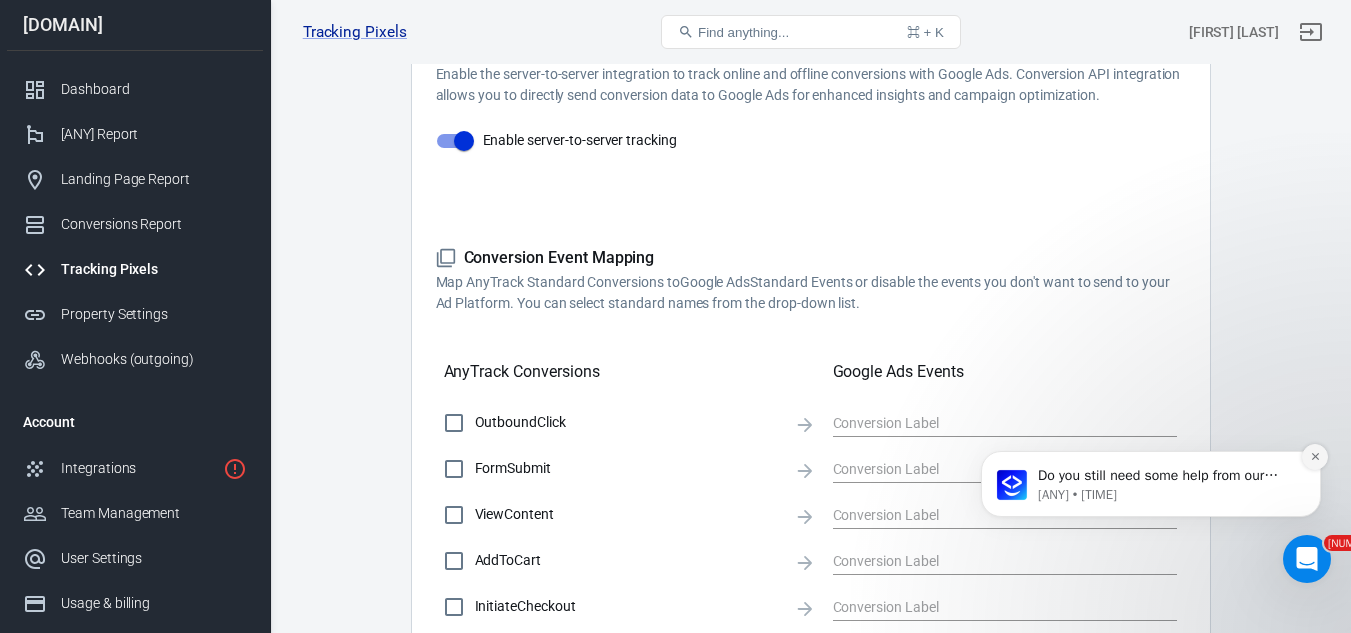 click at bounding box center (1315, 457) 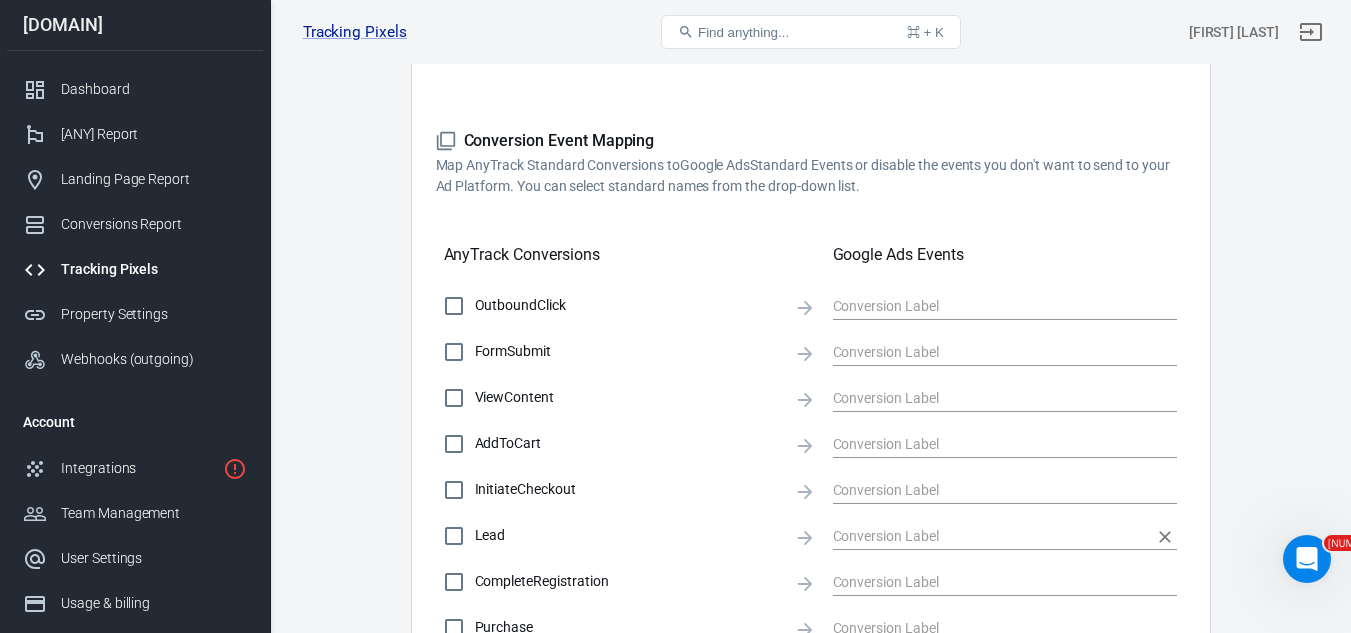scroll, scrollTop: 499, scrollLeft: 0, axis: vertical 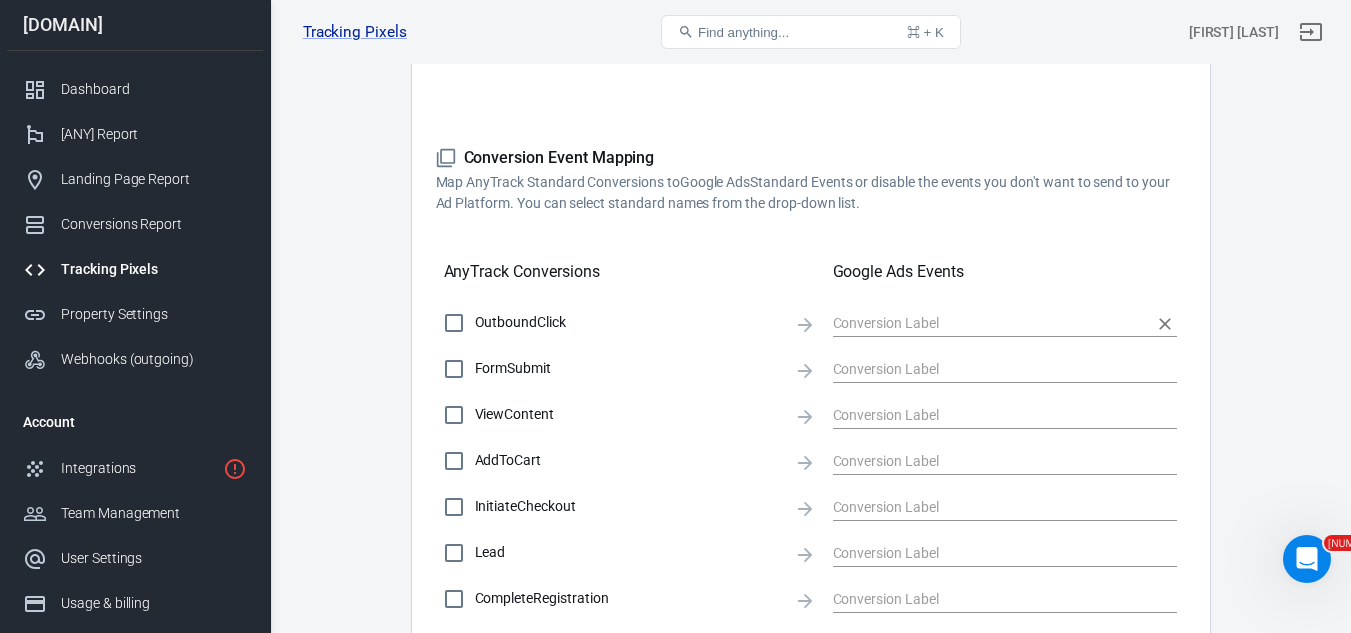 click at bounding box center [990, 322] 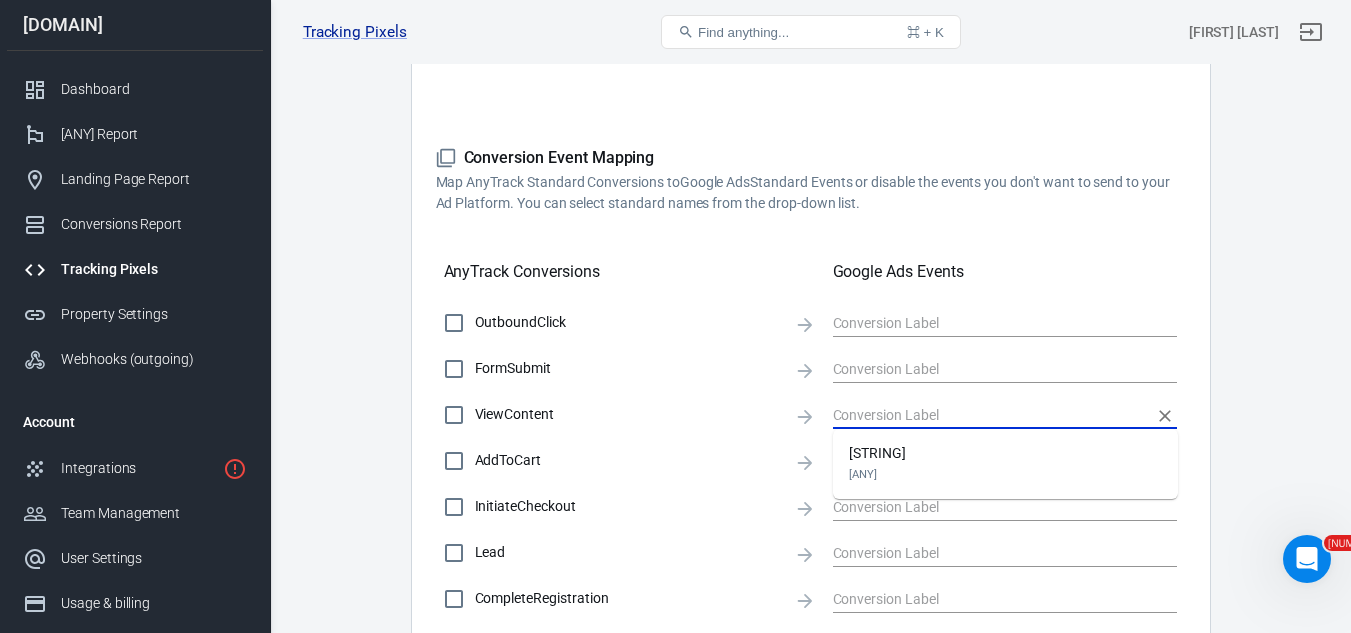 click at bounding box center [990, 414] 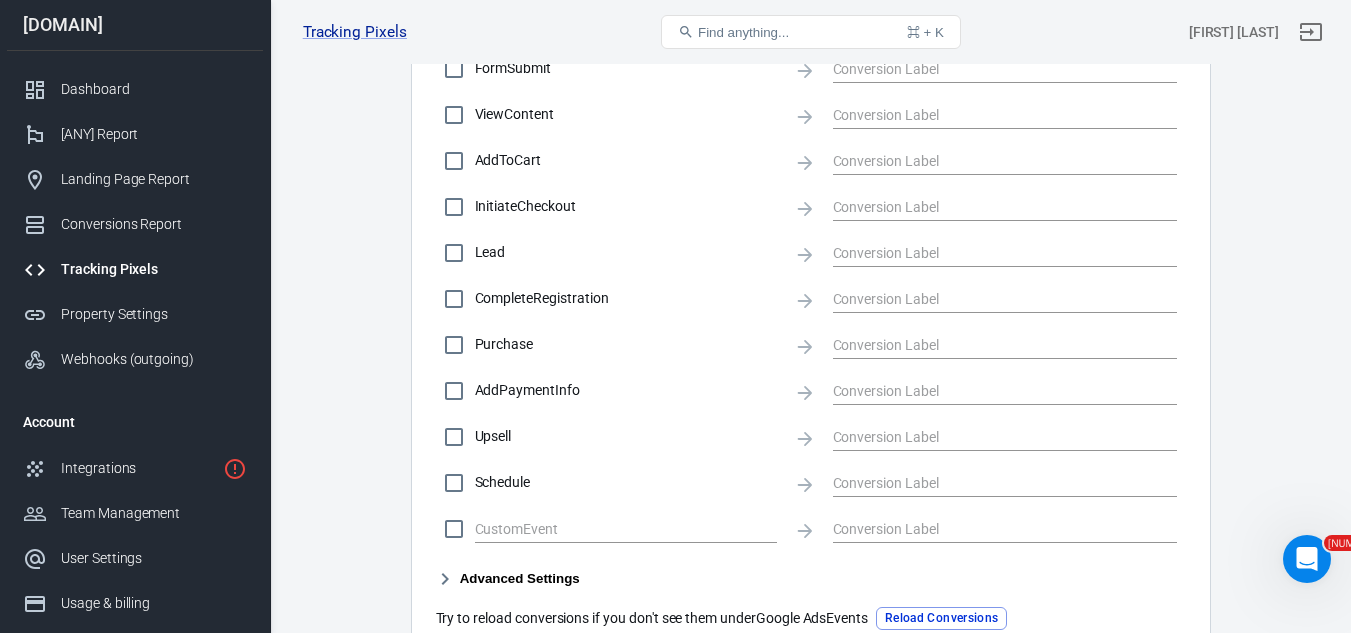 scroll, scrollTop: 899, scrollLeft: 0, axis: vertical 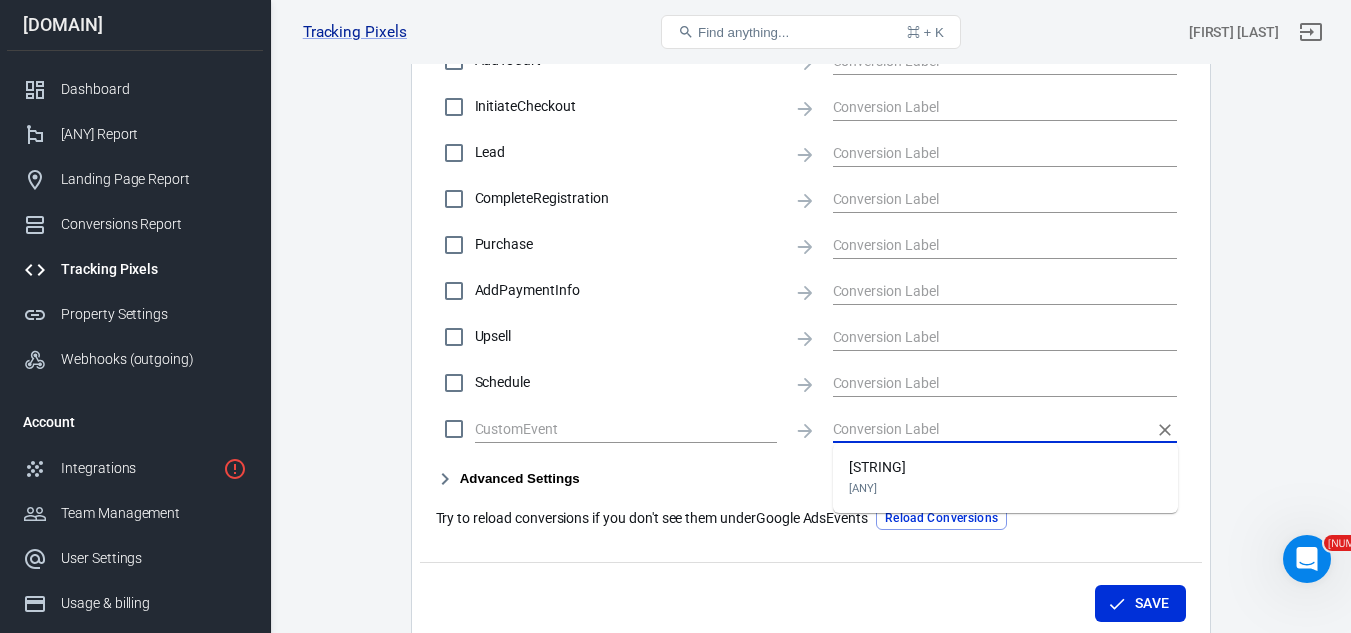 click at bounding box center [990, 428] 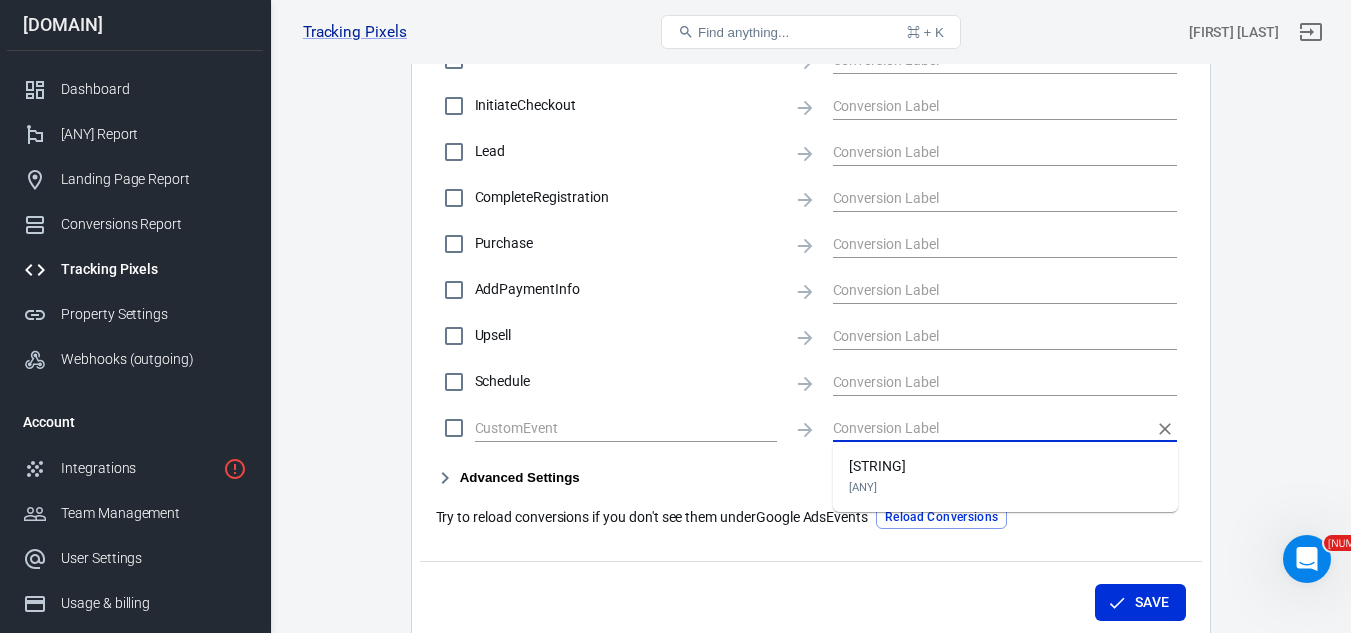 scroll, scrollTop: 899, scrollLeft: 0, axis: vertical 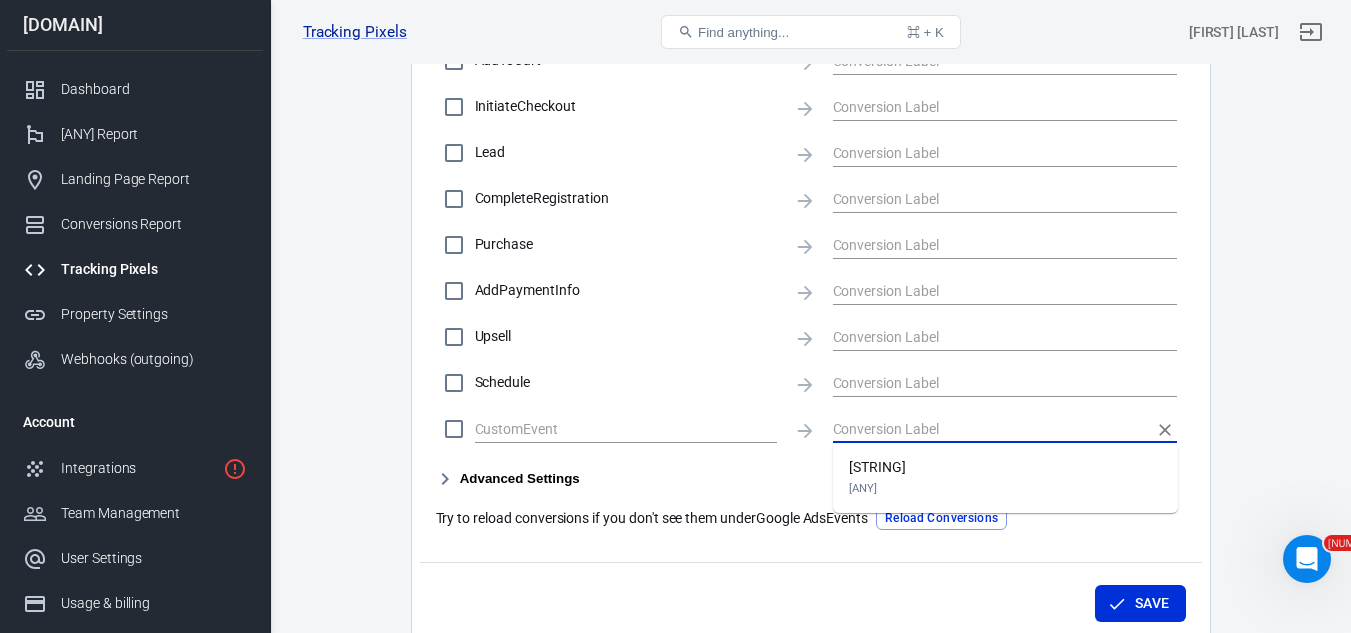 click on "Conversion Event Mapping Map AnyTrack Standard Conversions to  Google Ads  Standard Events or disable the events you don't want to send to your Ad Platform. You can select standard names from the drop-down list. AnyTrack Conversions Google Ads Events OutboundClick FormSubmit ViewContent AddToCart InitiateCheckout Lead CompleteRegistration Purchase AddPaymentInfo Upsell Schedule   Advanced Settings Try to reload conversions if you don't see them under  Google Ads  Events Reload Conversions" at bounding box center [811, 139] 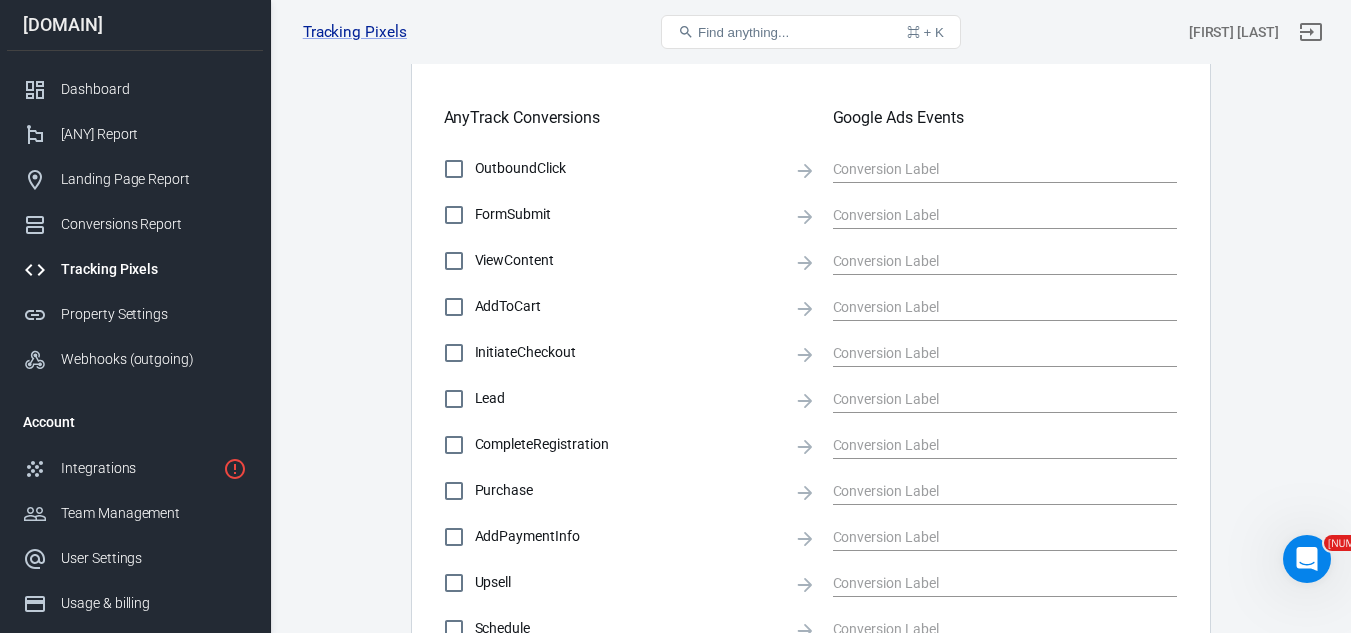 scroll, scrollTop: 699, scrollLeft: 0, axis: vertical 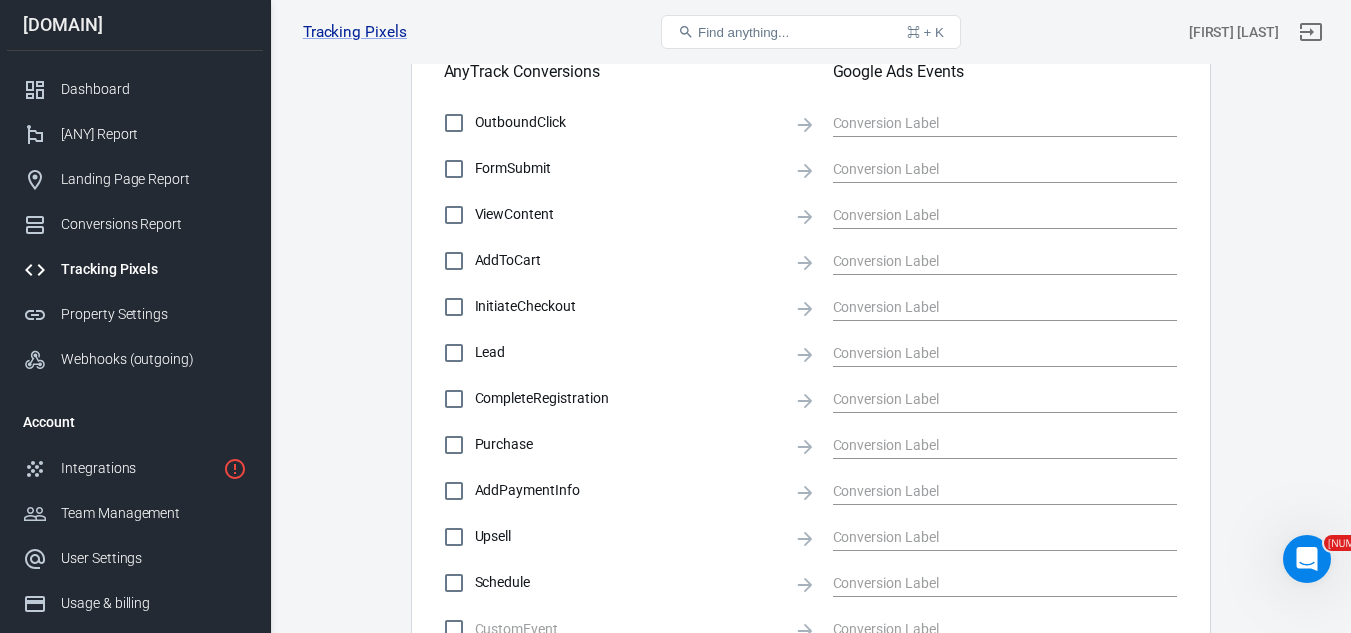 click on "Purchase" at bounding box center [454, 445] 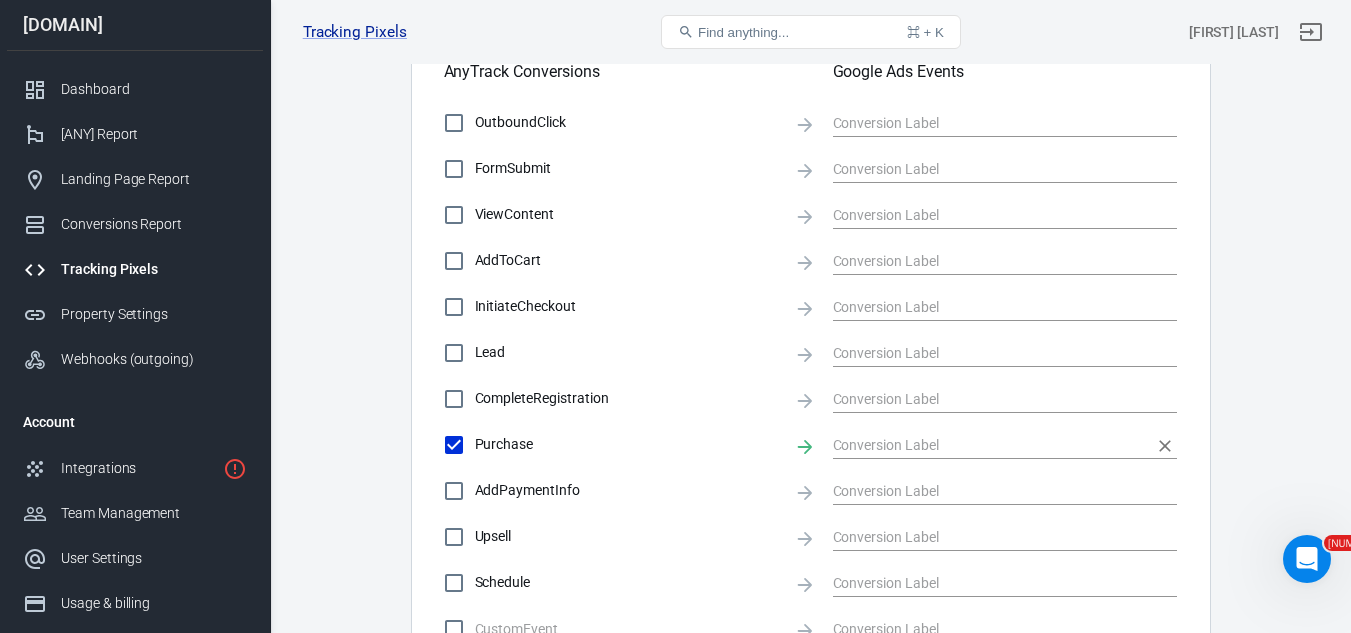 click at bounding box center (990, 444) 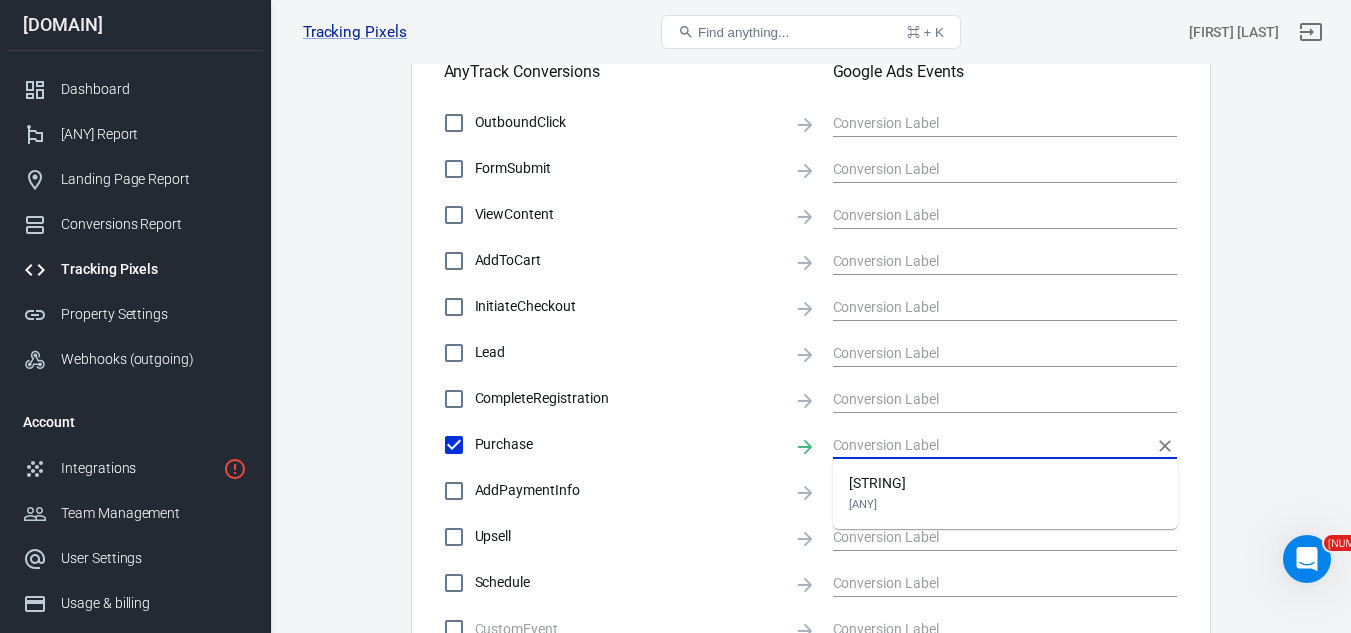 click on "MHWDCMS6r_saEPSsi58_ LOJA EUA" at bounding box center (877, 494) 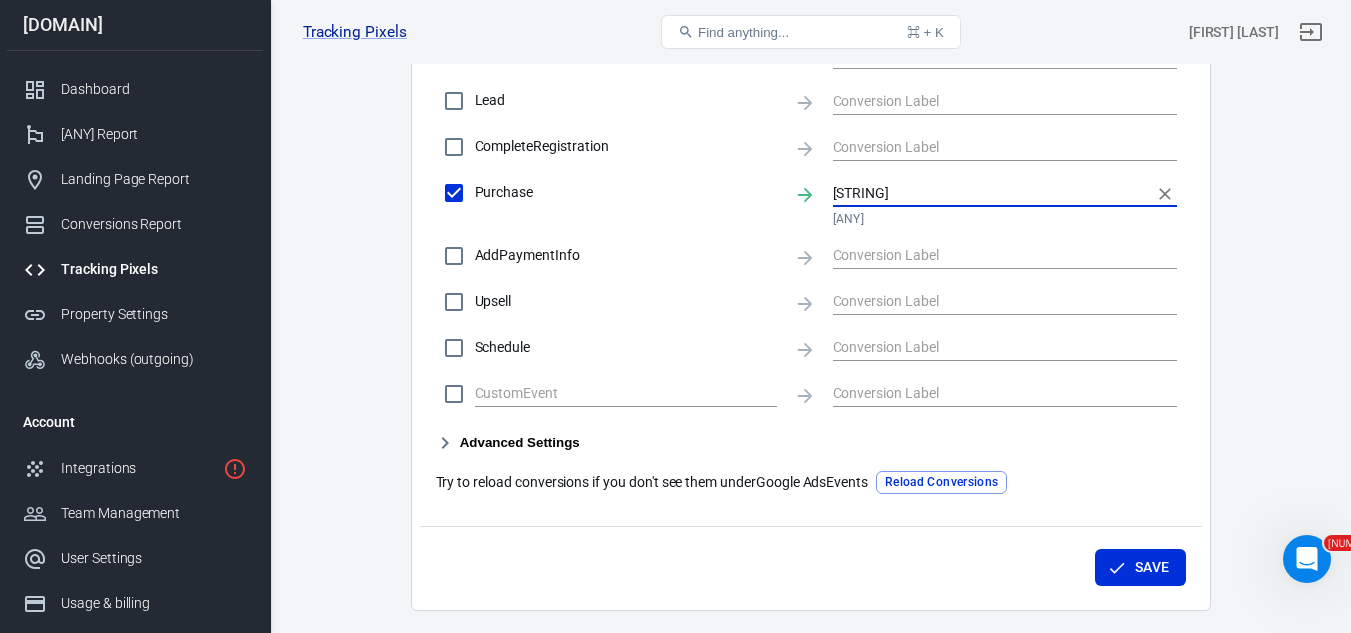 scroll, scrollTop: 915, scrollLeft: 0, axis: vertical 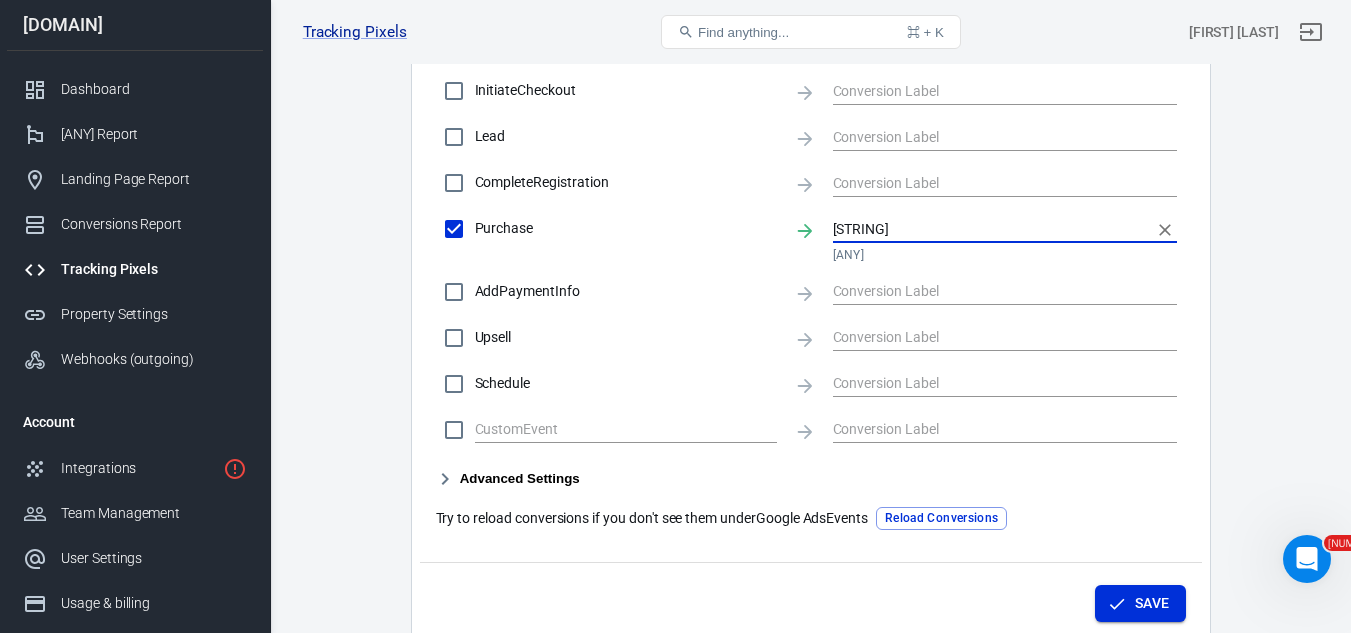 click on "Save" at bounding box center [1140, 603] 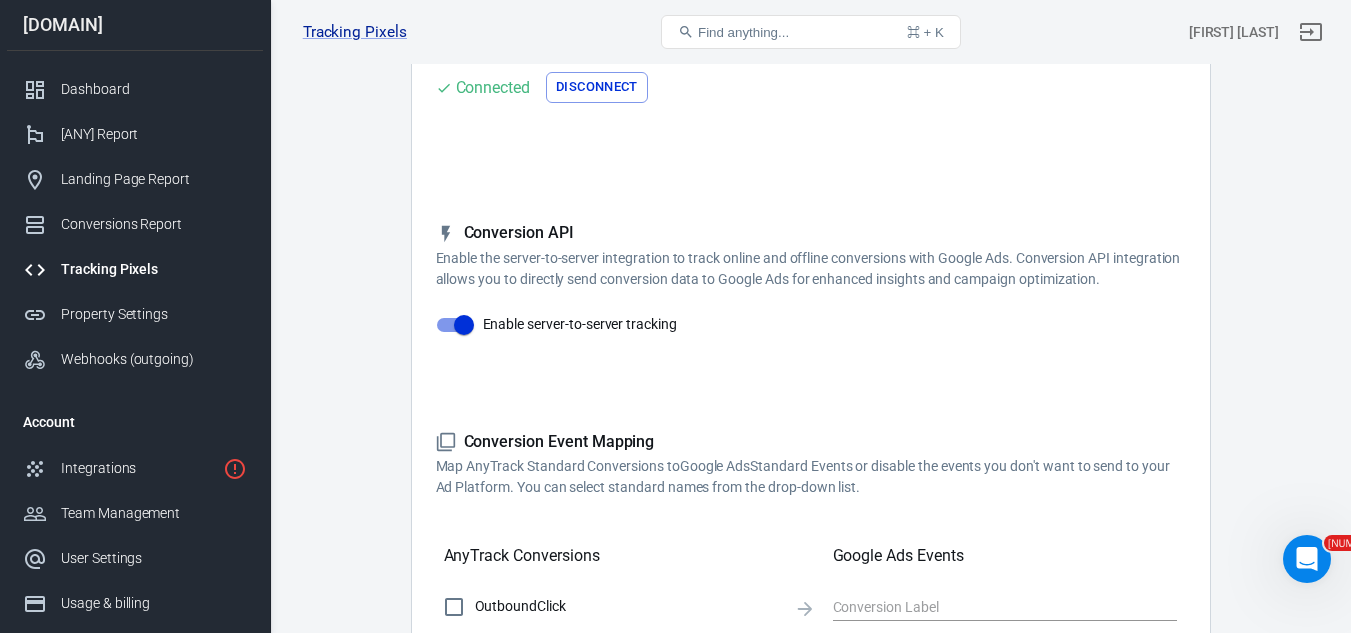 scroll, scrollTop: 0, scrollLeft: 0, axis: both 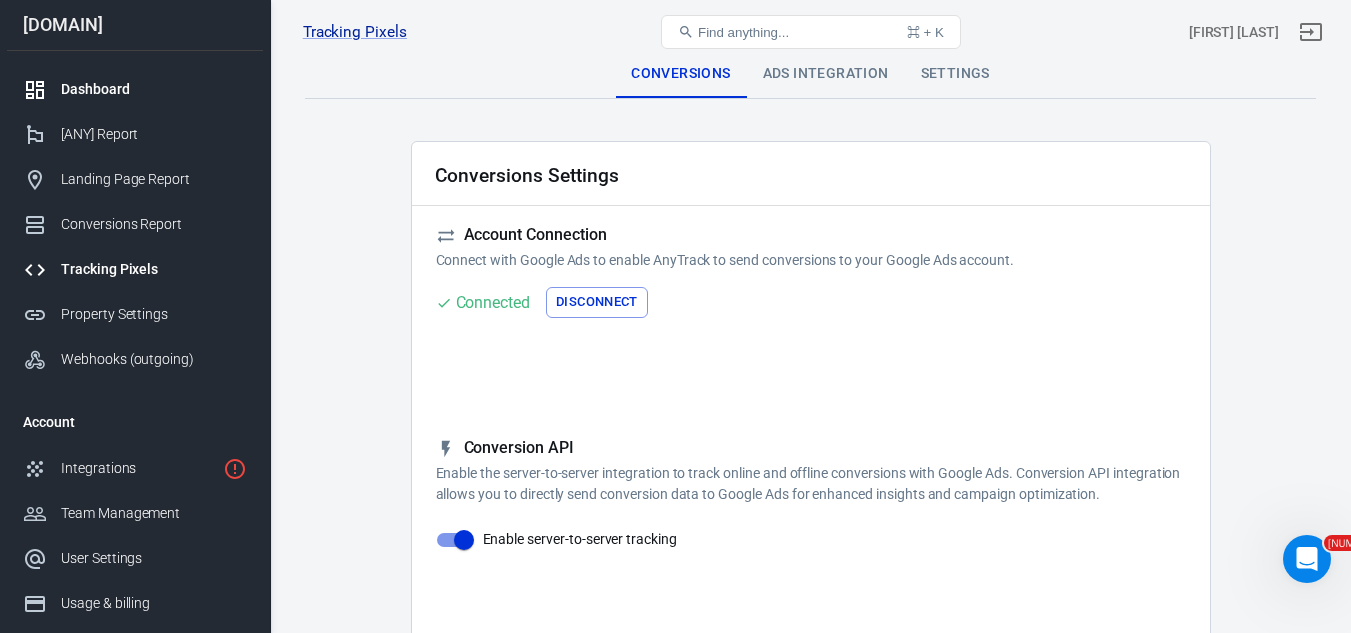 click on "Dashboard" at bounding box center [135, 89] 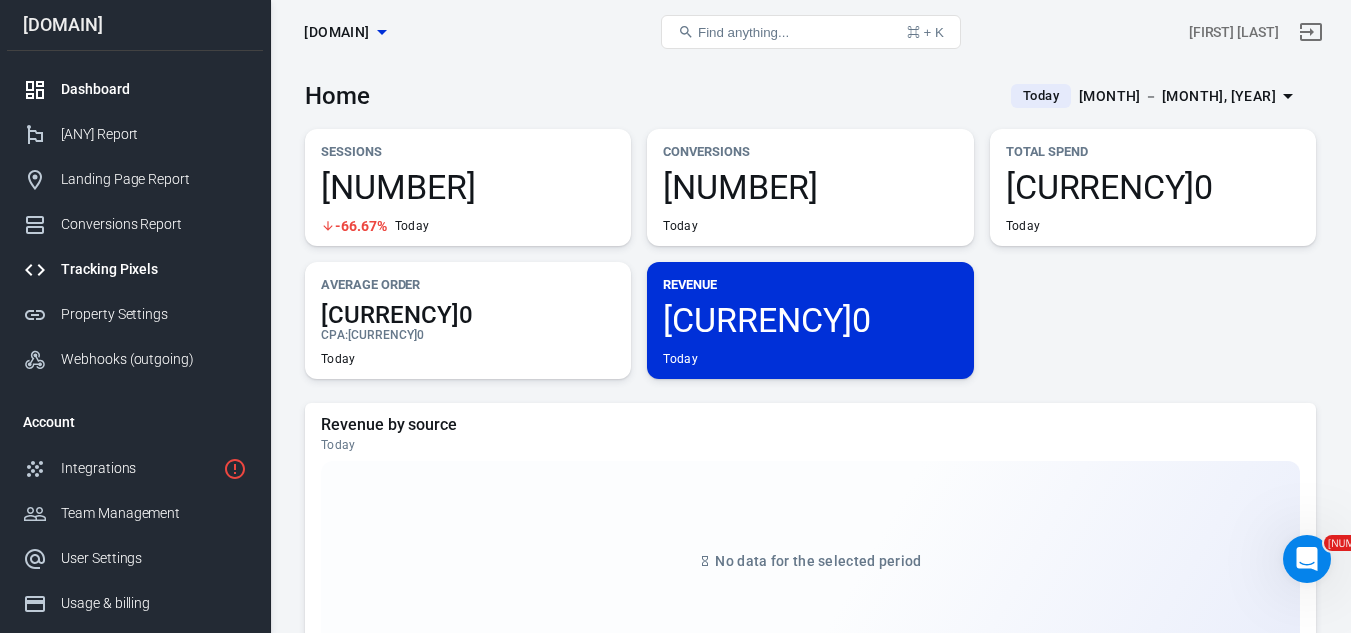 click on "Tracking Pixels" at bounding box center (154, 269) 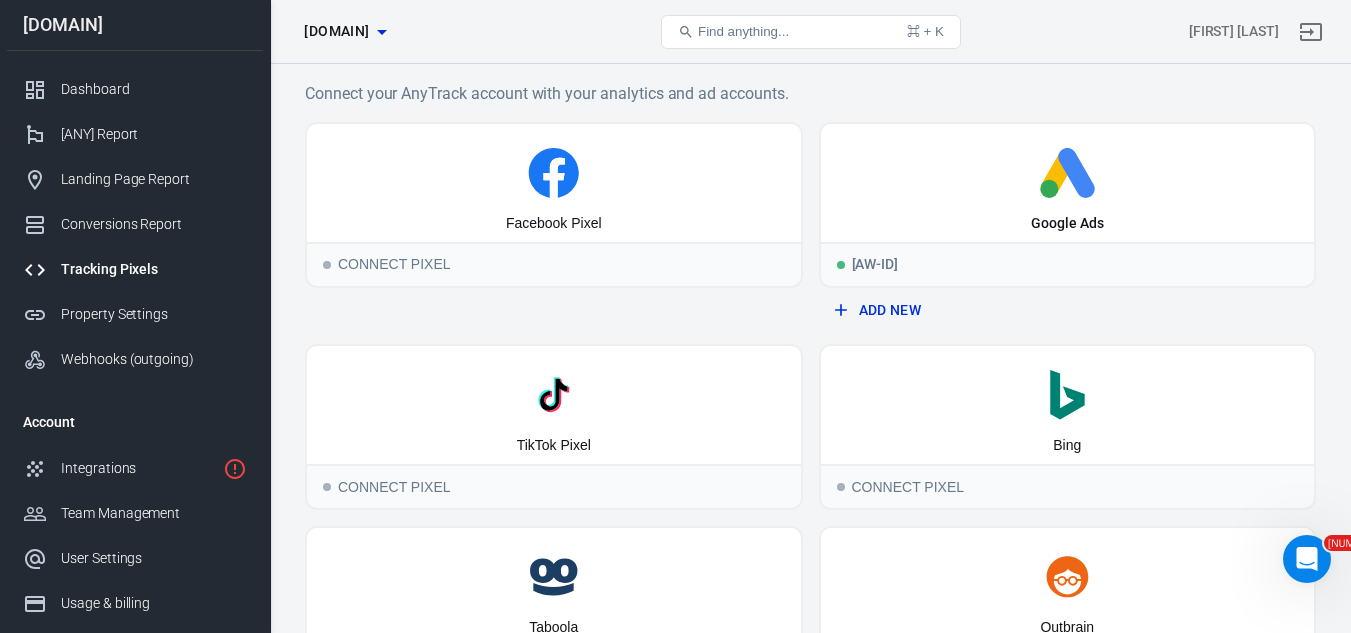 scroll, scrollTop: 0, scrollLeft: 0, axis: both 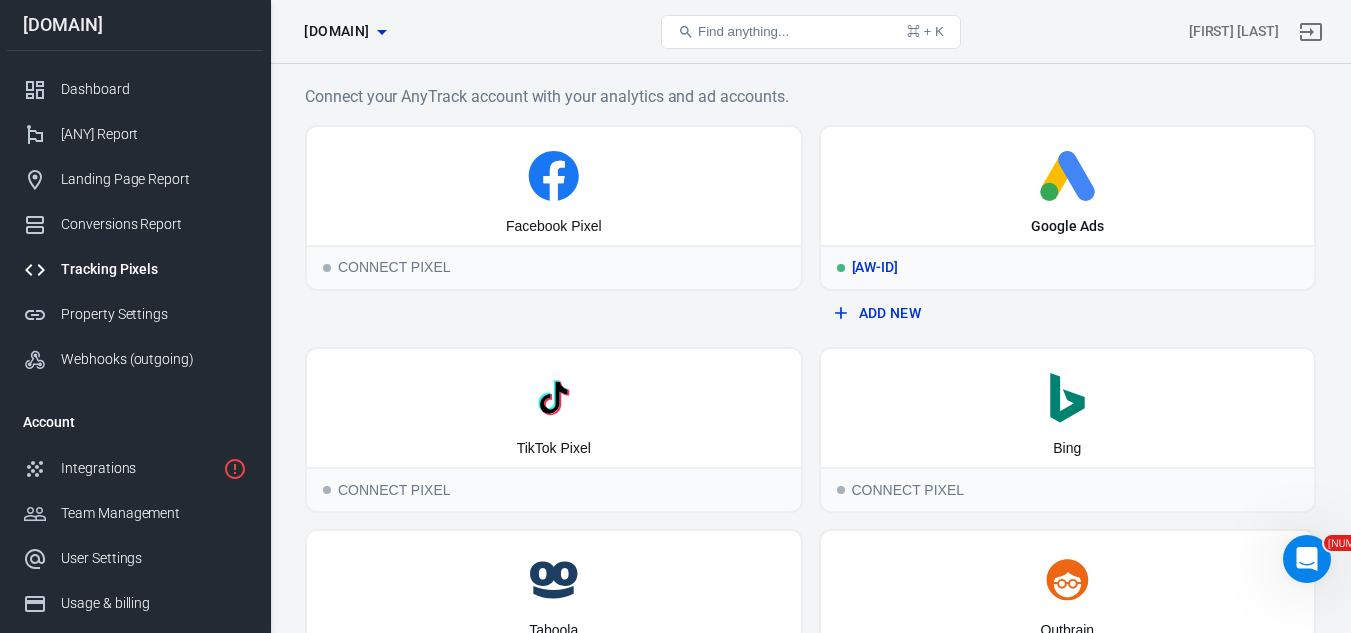 click 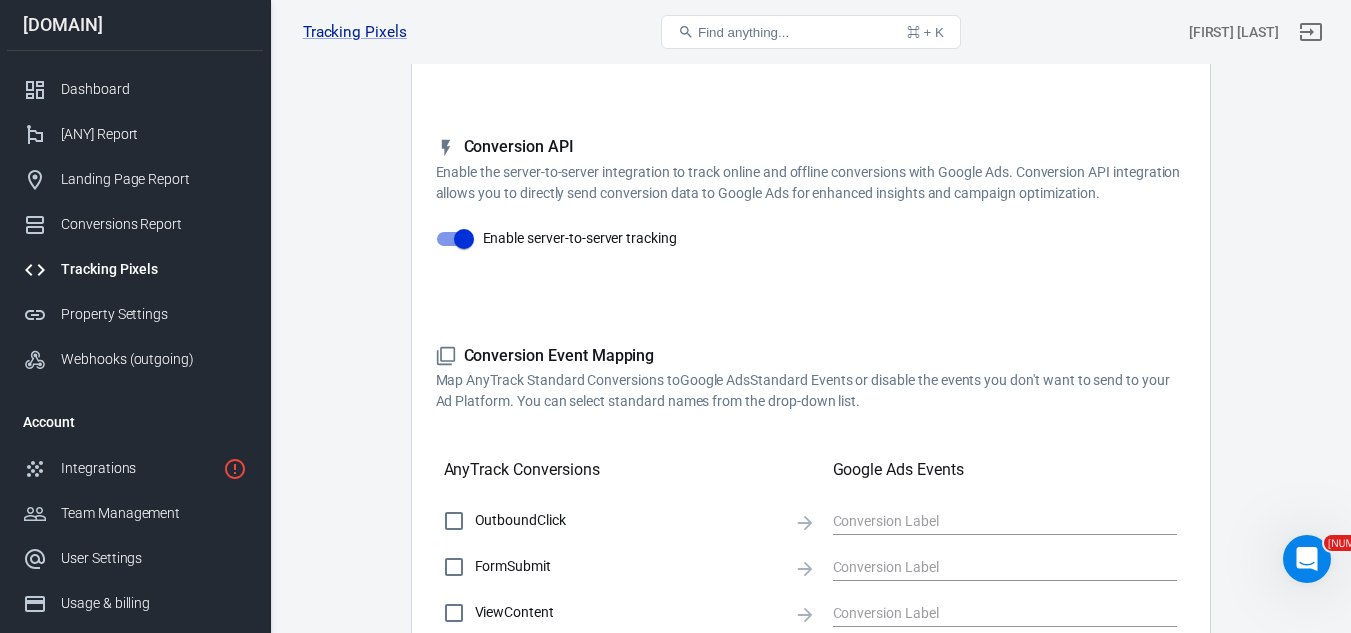 scroll, scrollTop: 300, scrollLeft: 0, axis: vertical 